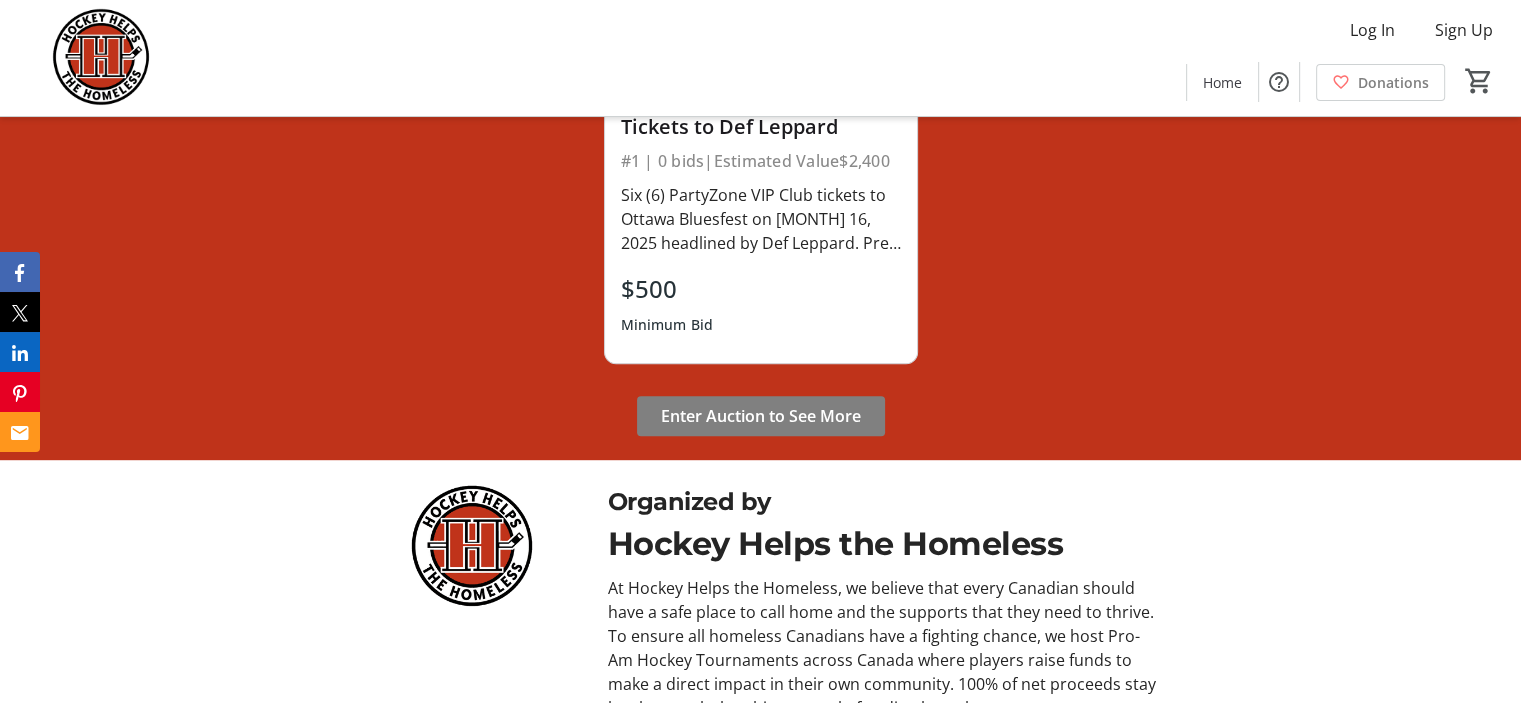 scroll, scrollTop: 1099, scrollLeft: 0, axis: vertical 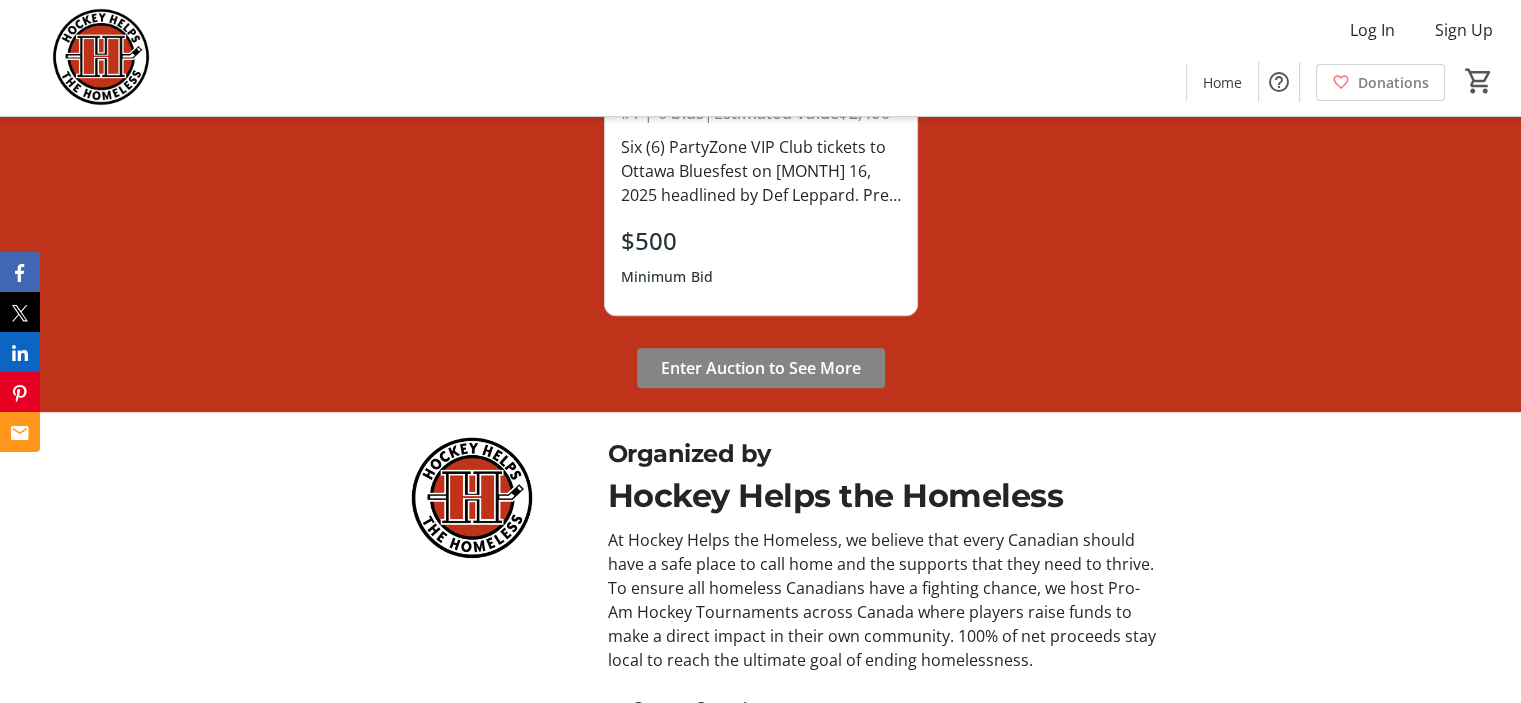 click on "Enter Auction to See More" at bounding box center [761, 368] 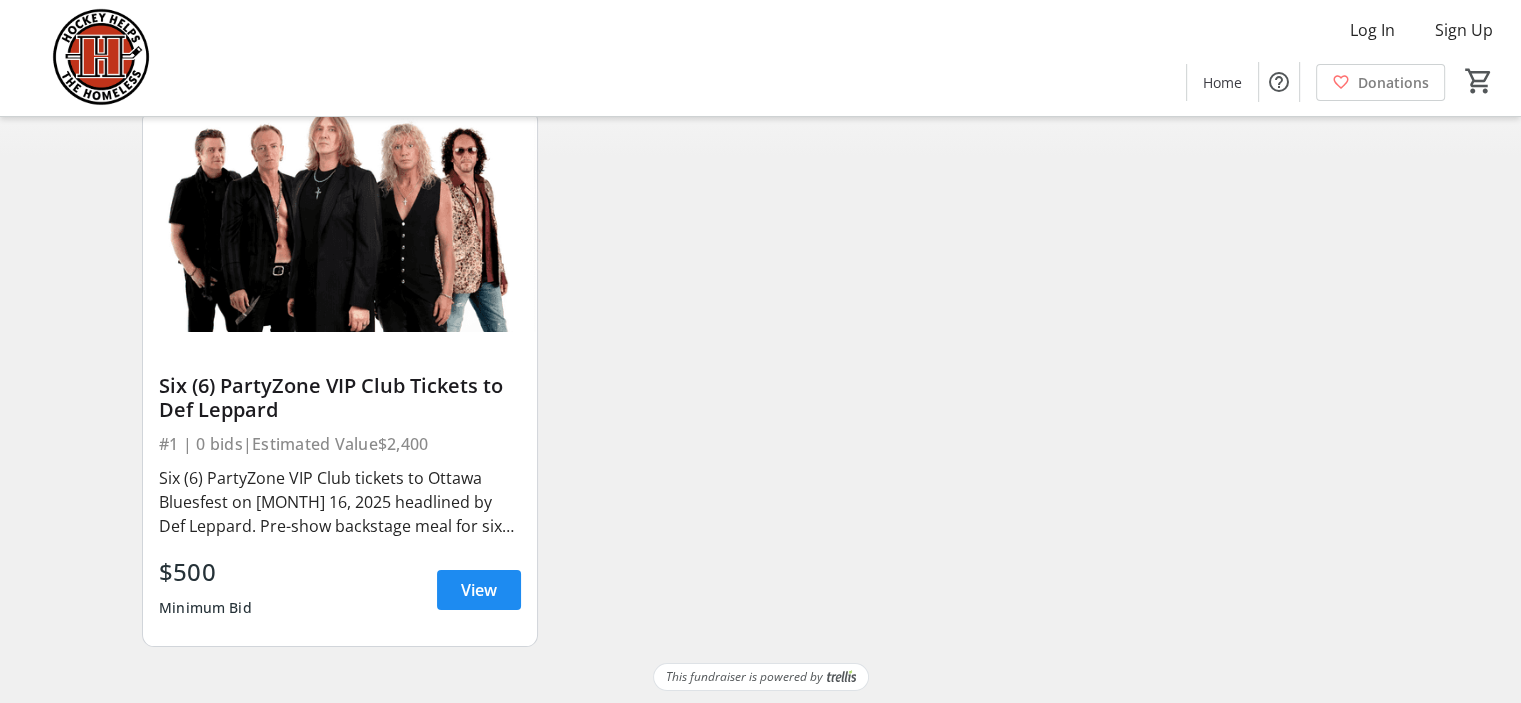 scroll, scrollTop: 131, scrollLeft: 0, axis: vertical 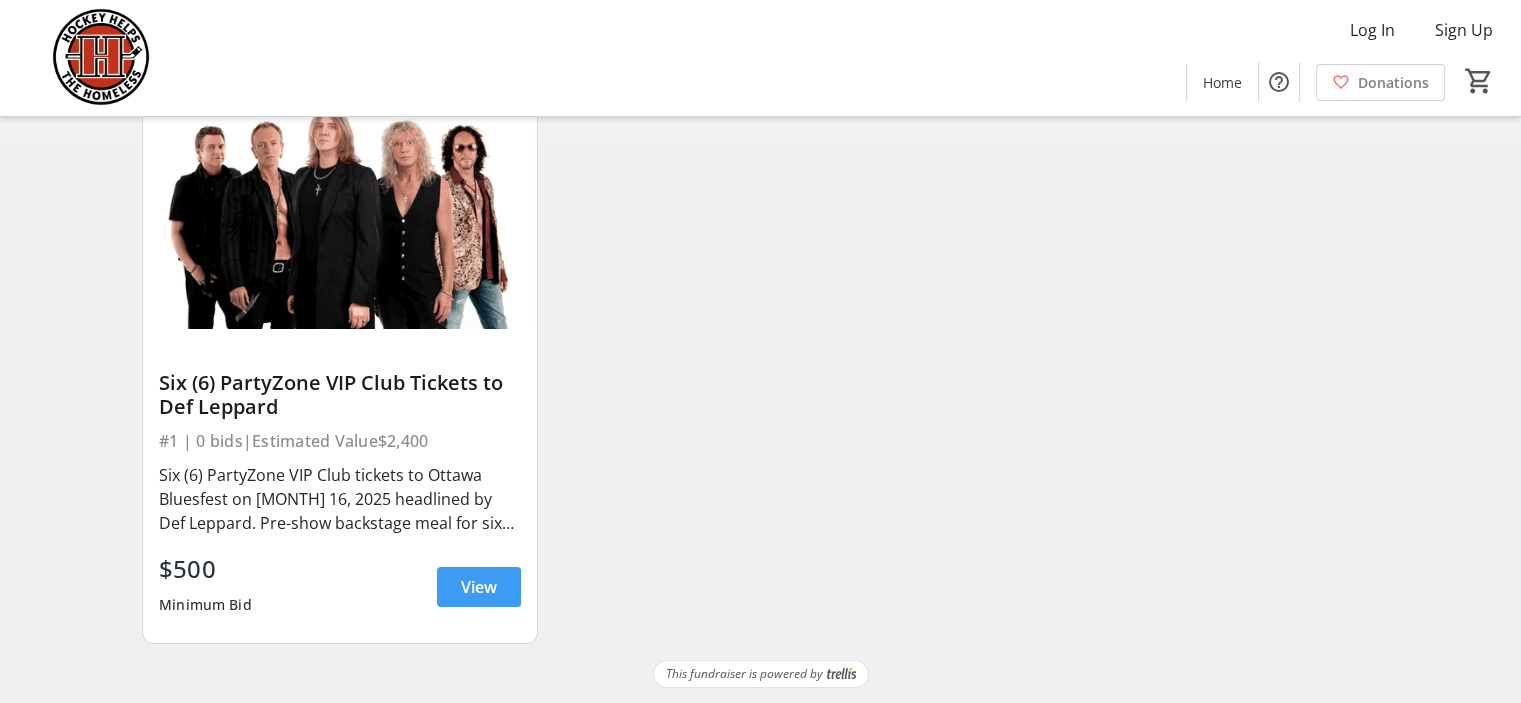 click on "View" at bounding box center [479, 587] 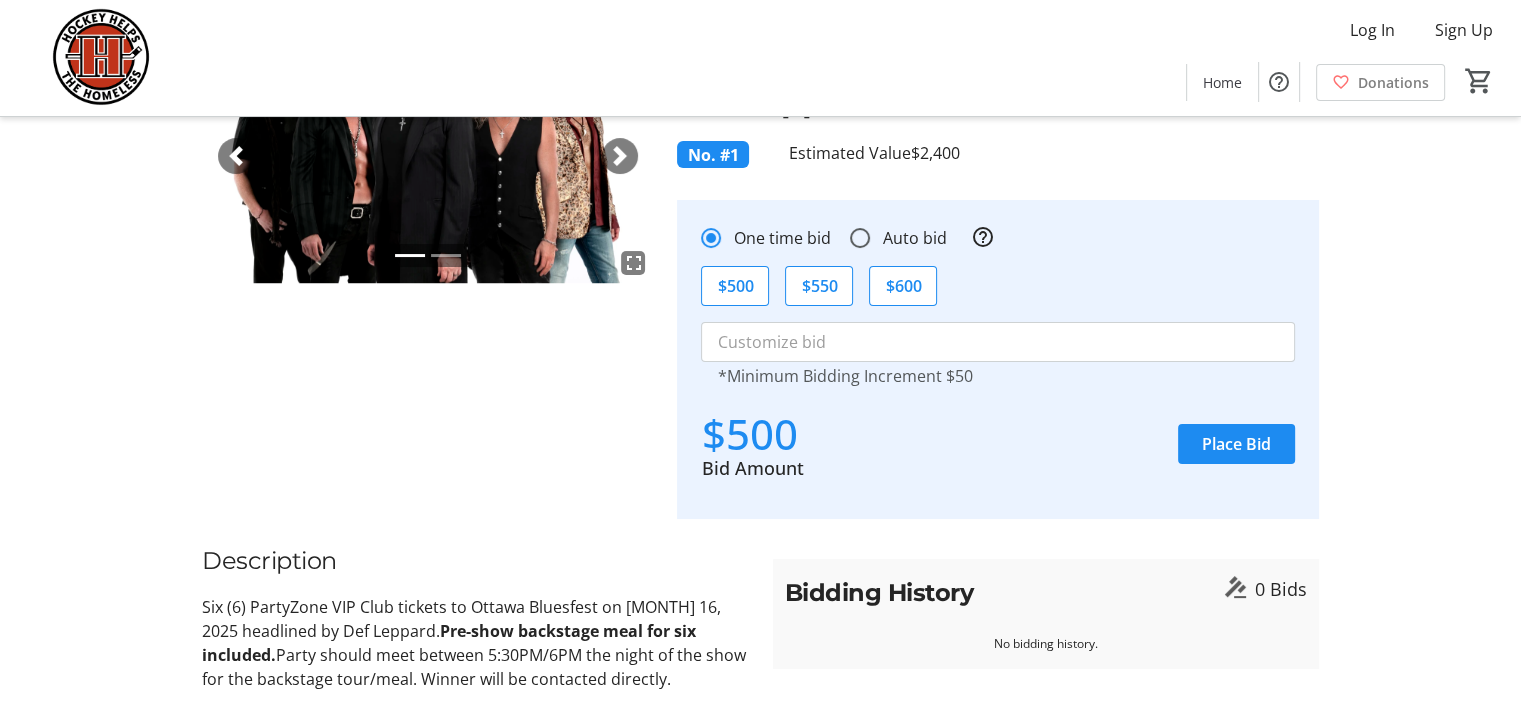 scroll, scrollTop: 0, scrollLeft: 0, axis: both 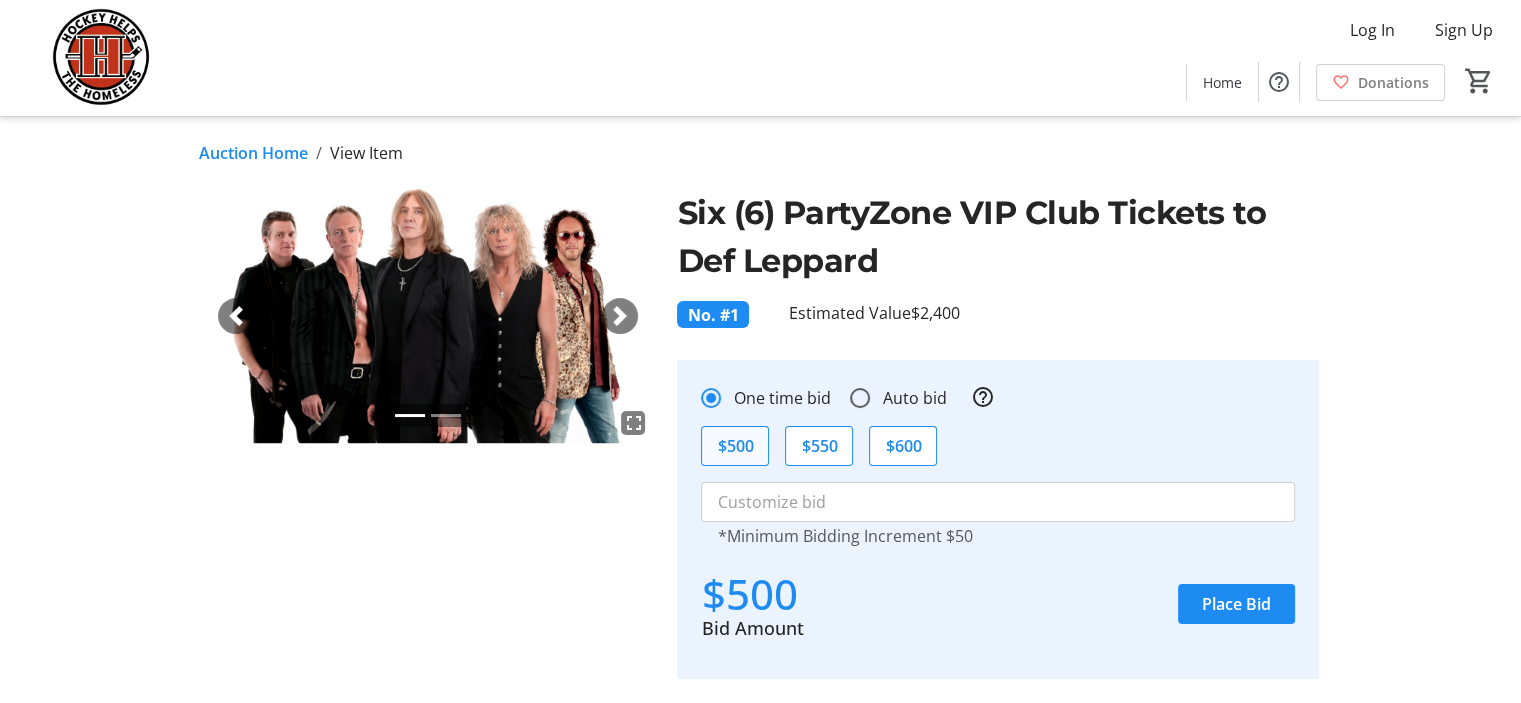 click on "$500" at bounding box center (735, 446) 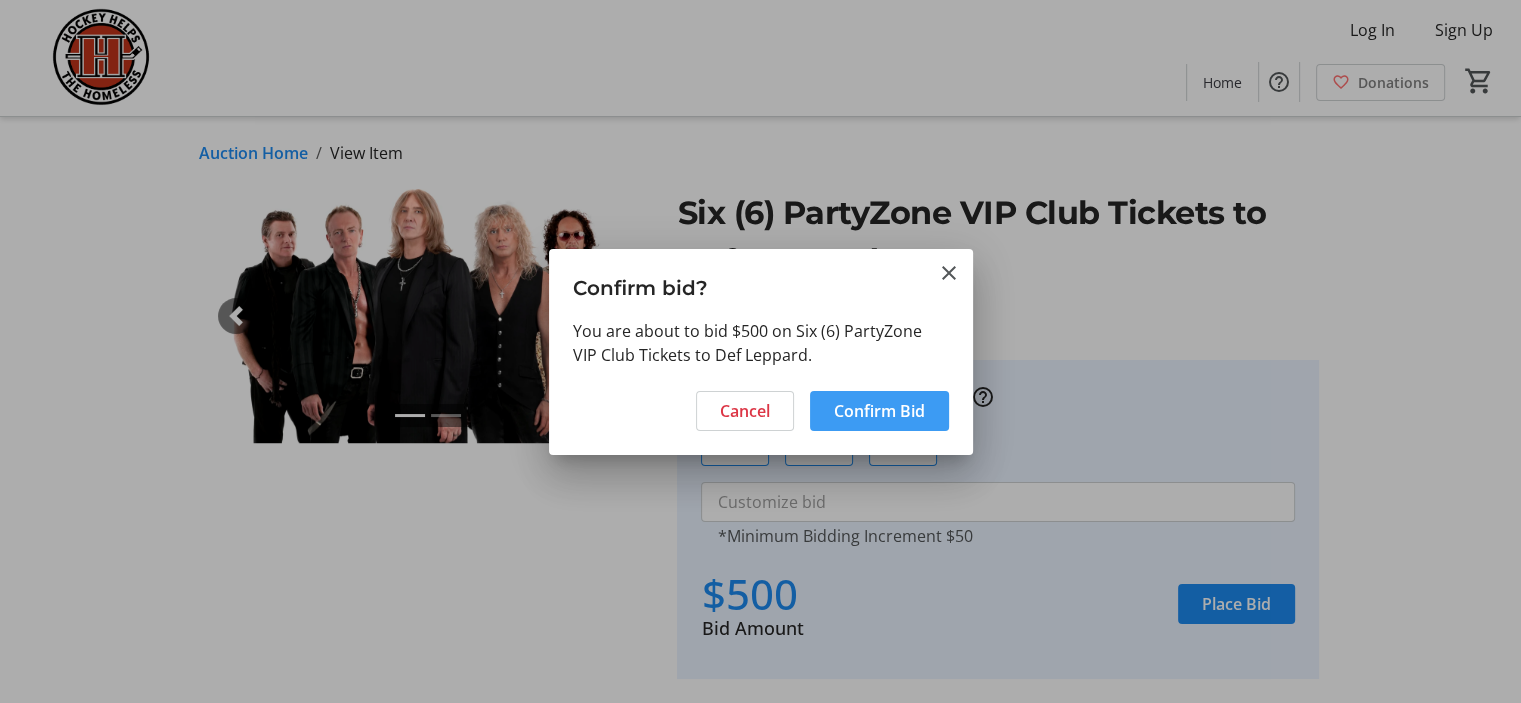 click on "Confirm Bid" at bounding box center (879, 411) 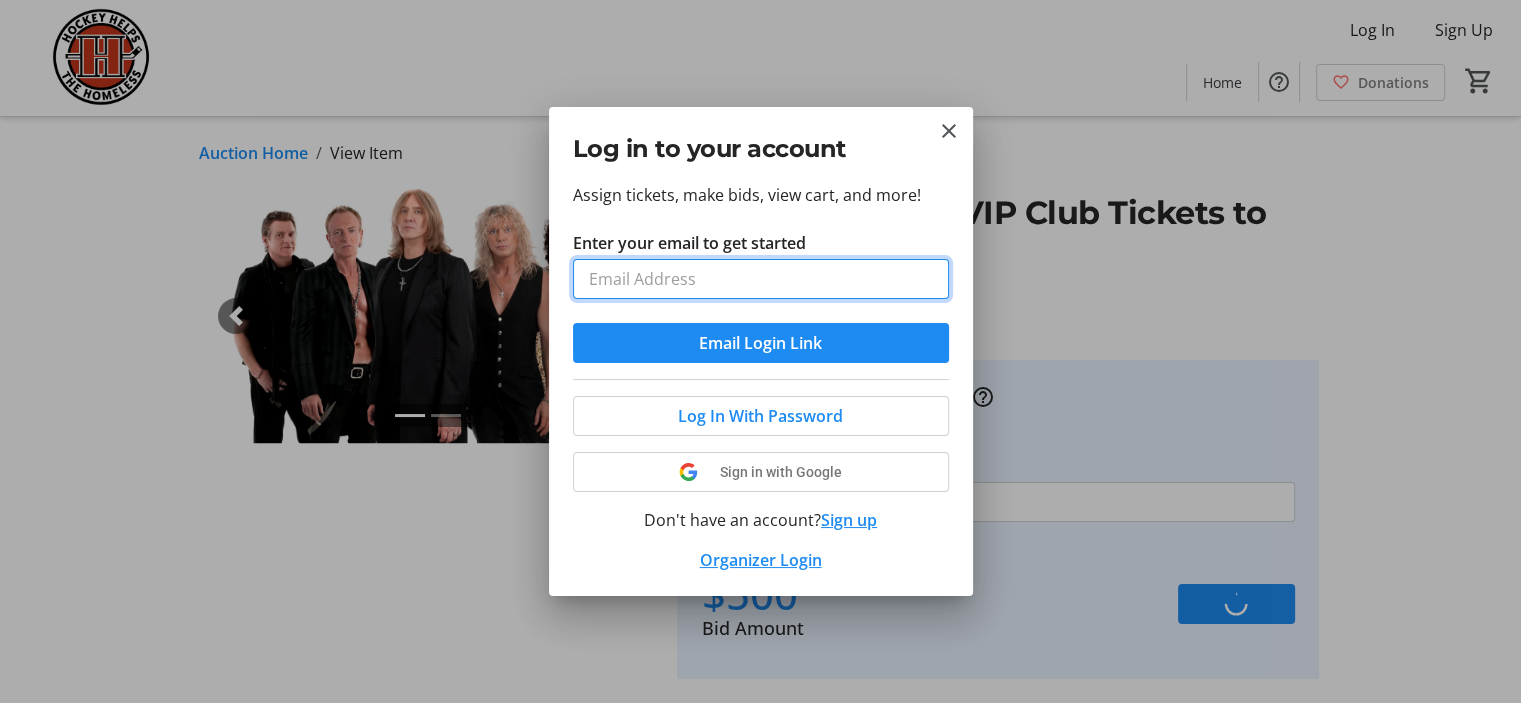 click on "Enter your email to get started" at bounding box center (761, 279) 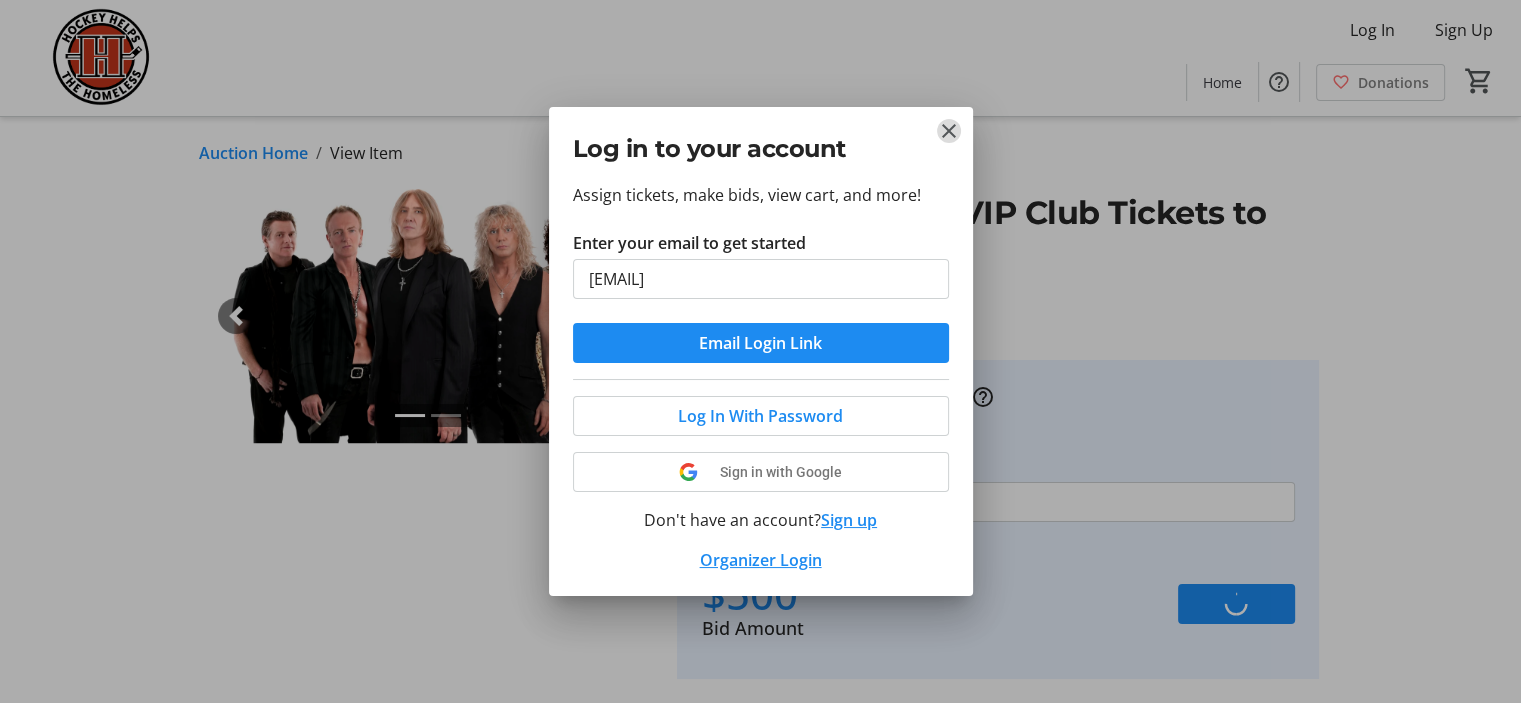click at bounding box center (949, 131) 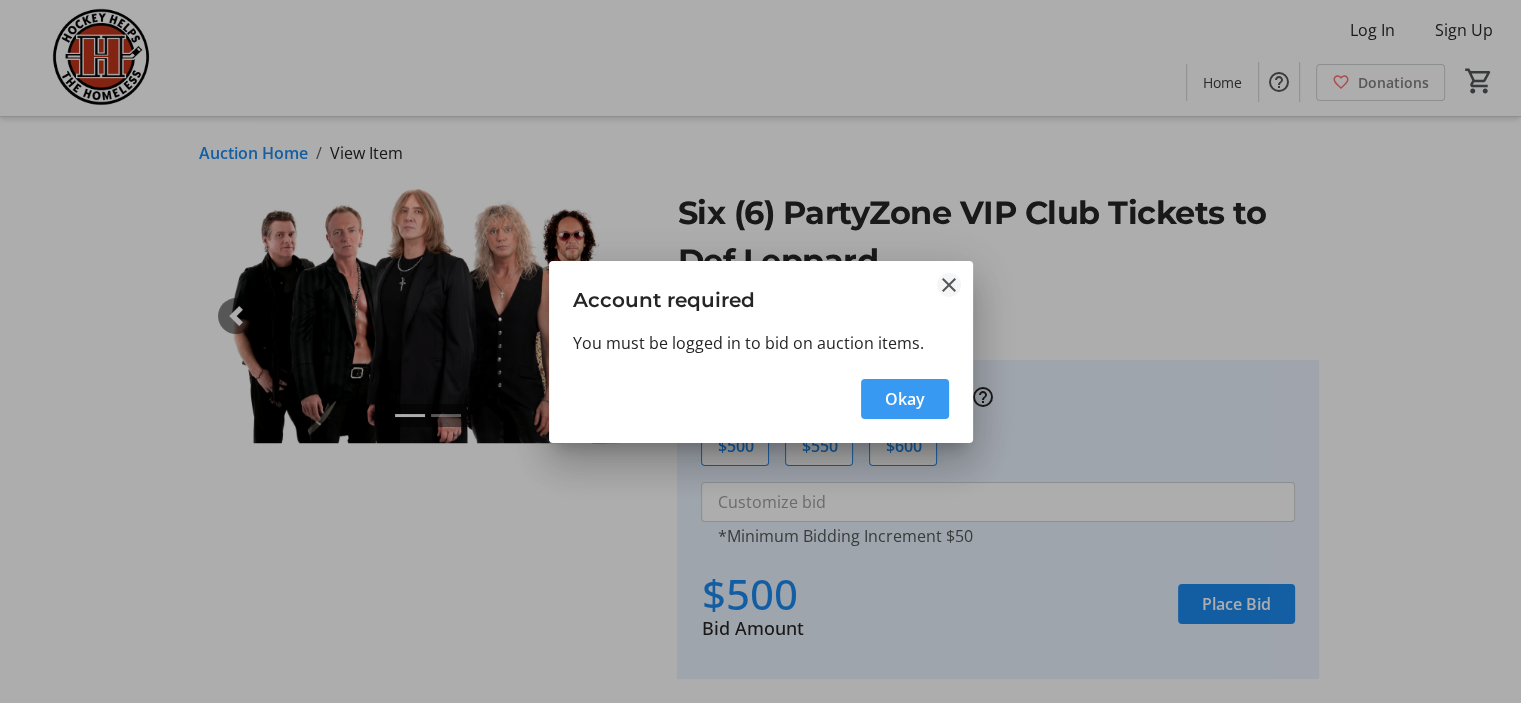 click at bounding box center [949, 285] 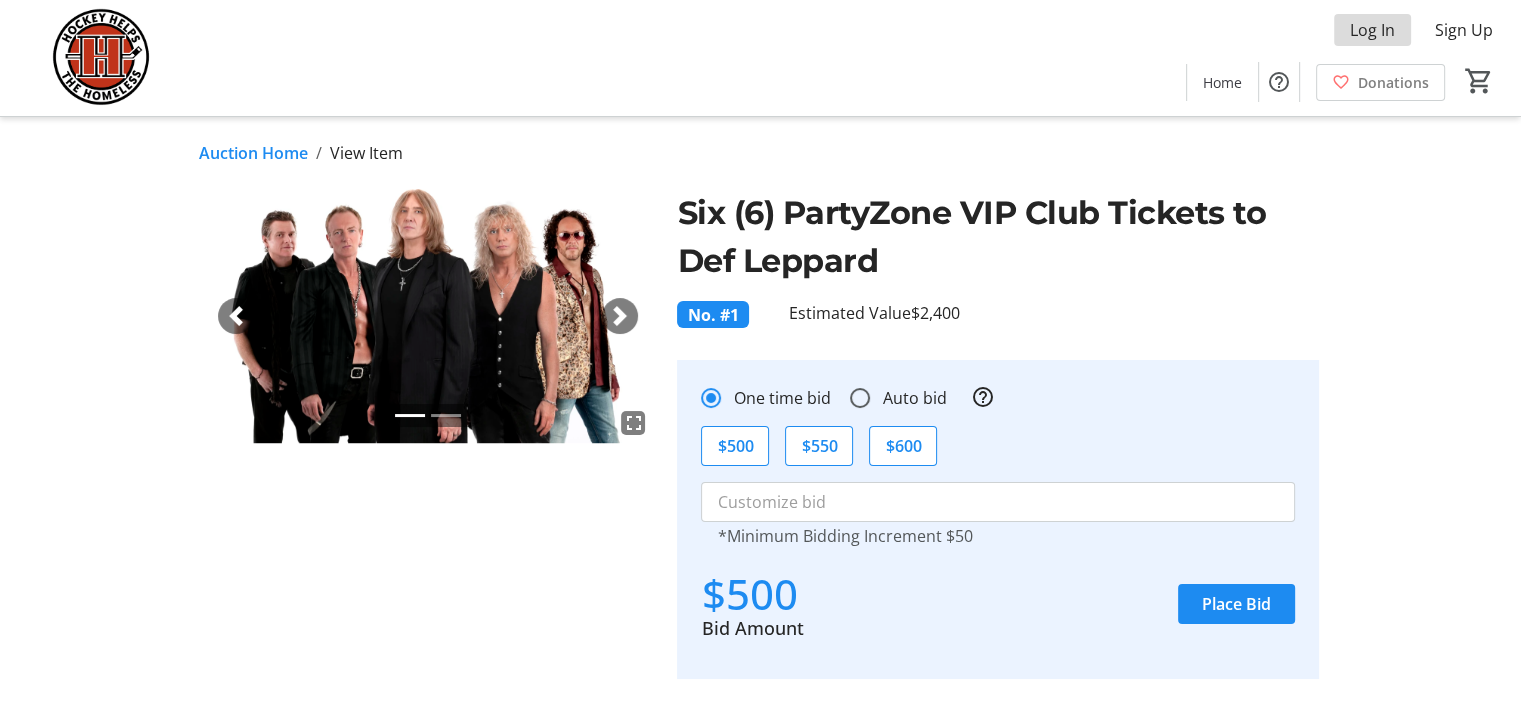 click on "Log In" at bounding box center [1372, 30] 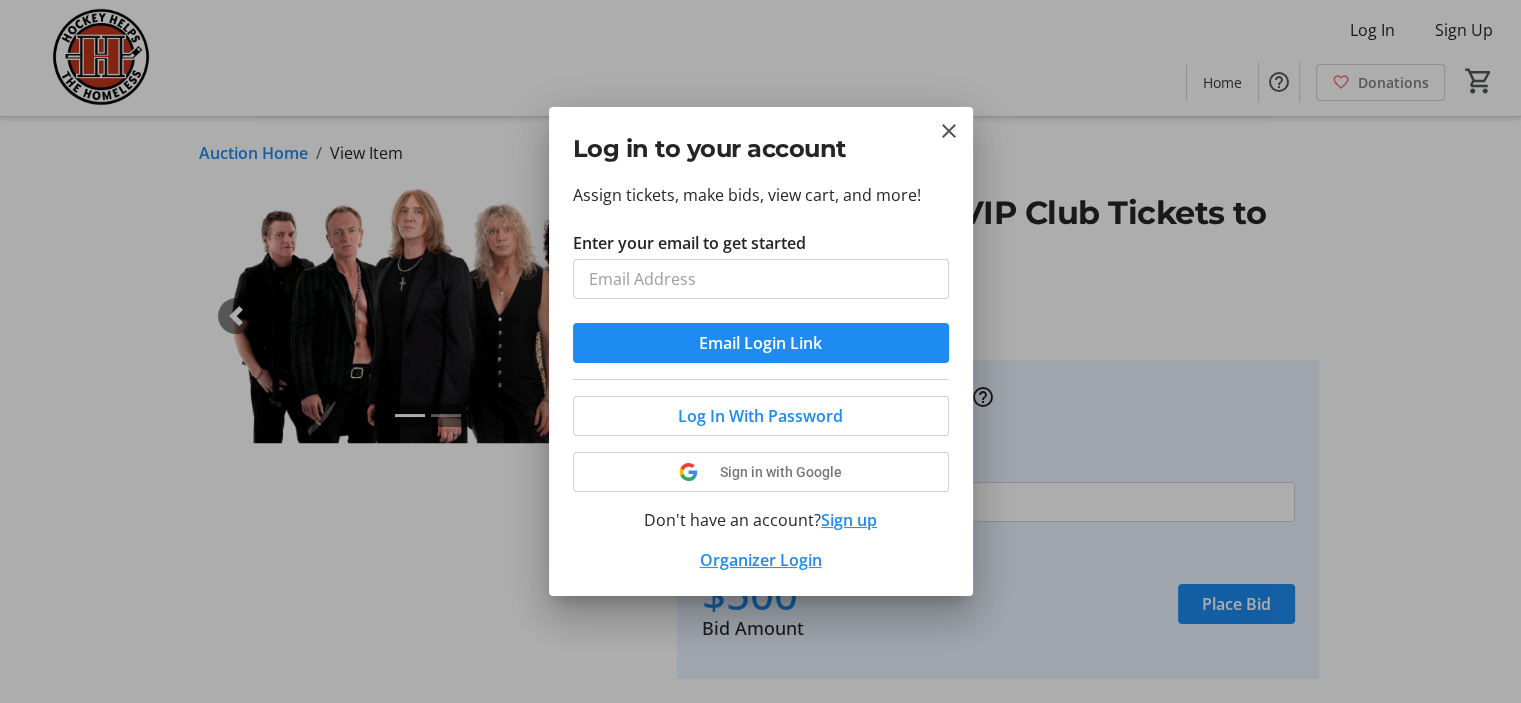 click on "Enter your email to get started" at bounding box center [761, 279] 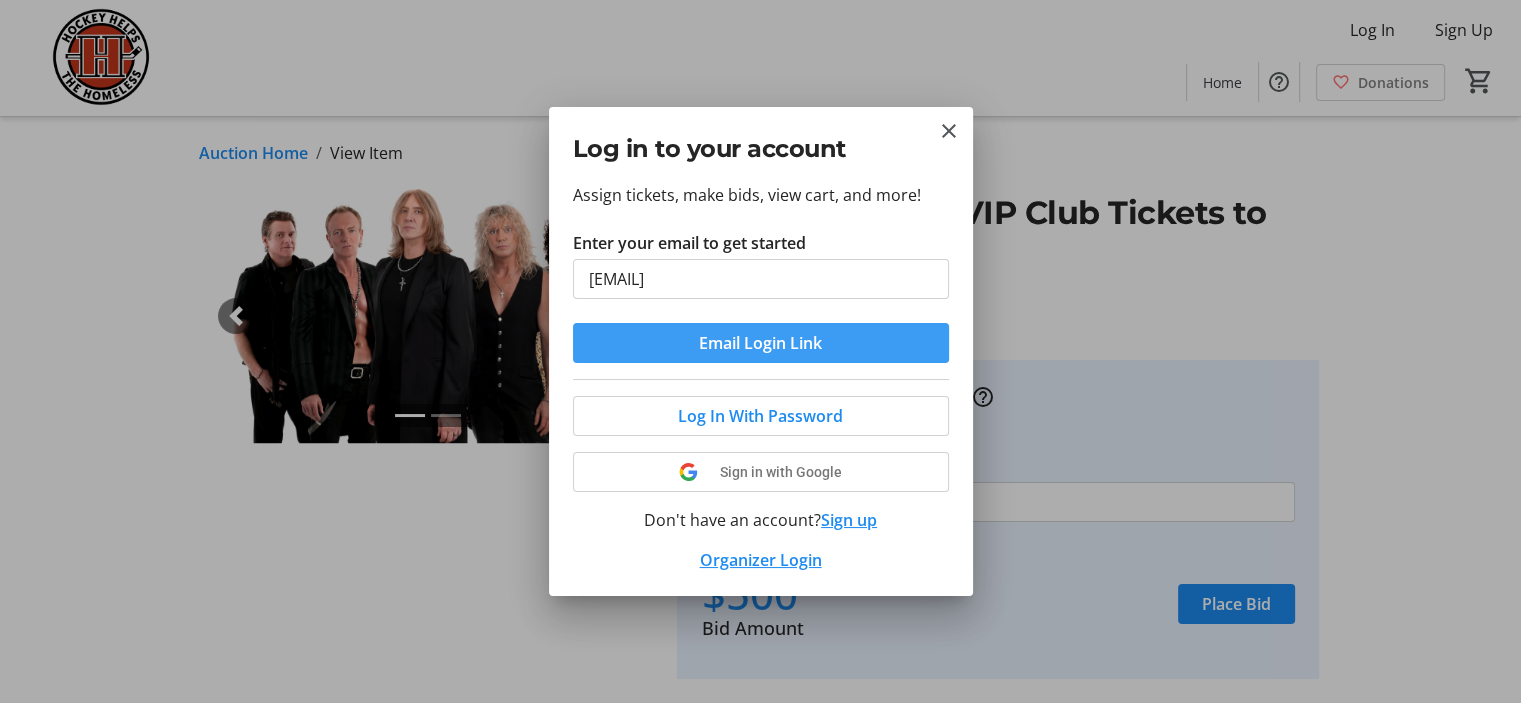 click on "Email Login Link" at bounding box center (760, 343) 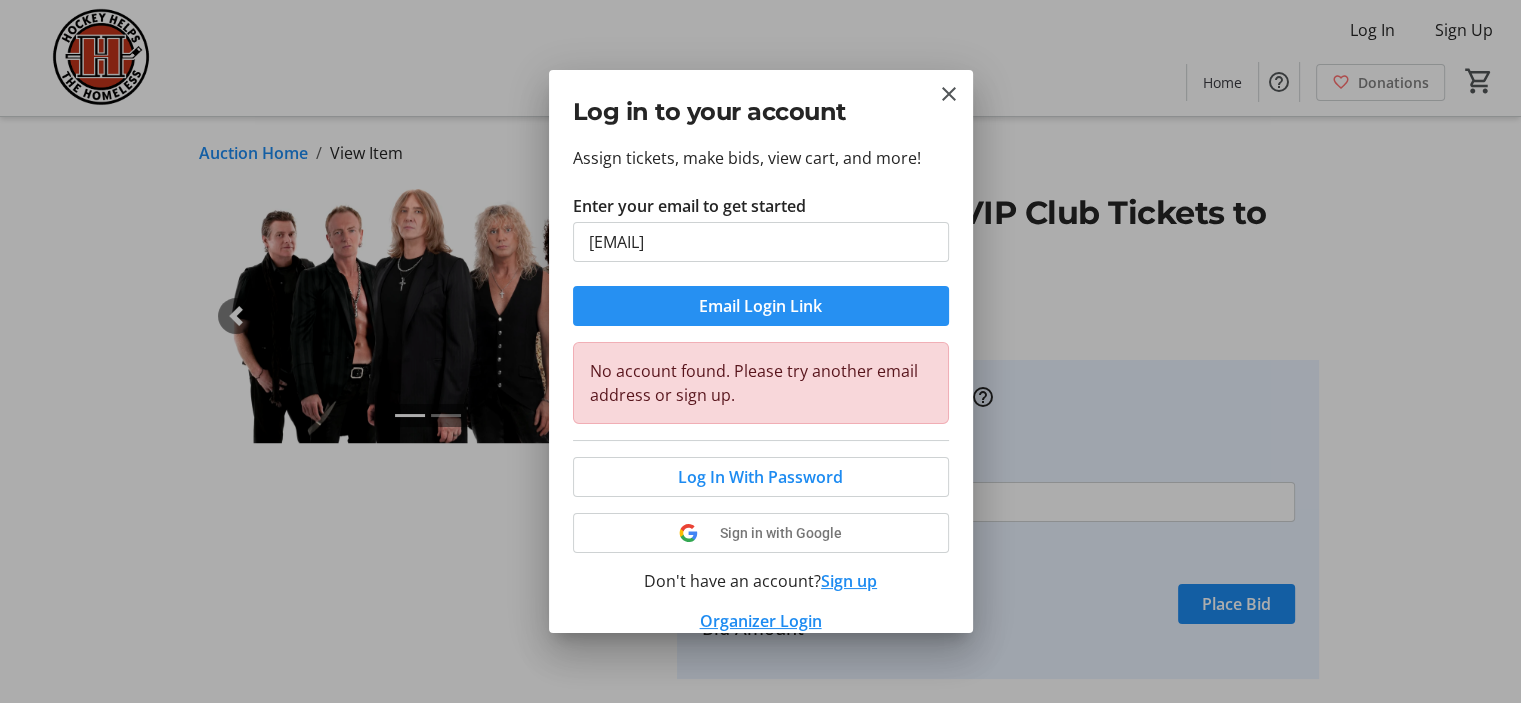 click on "Email Login Link" at bounding box center [760, 306] 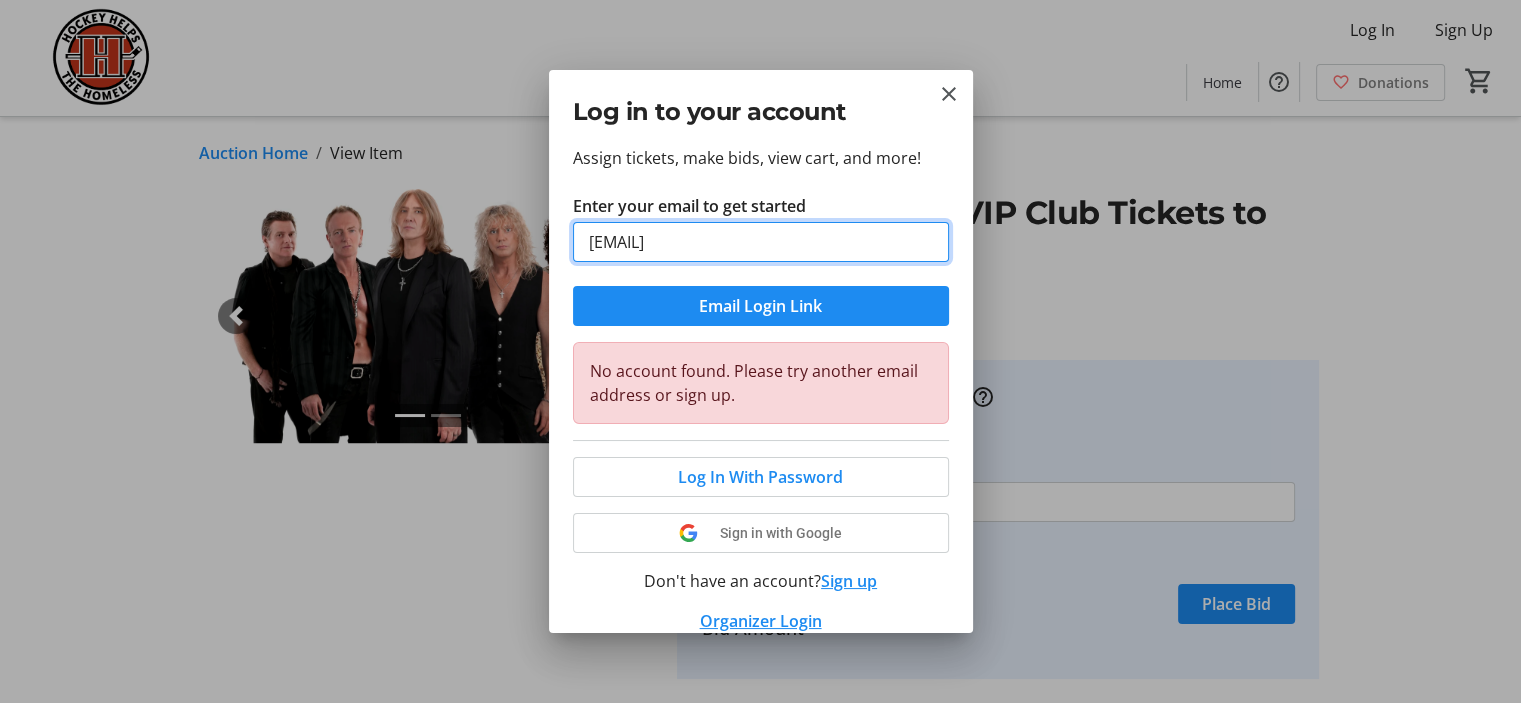 click on "[EMAIL]" at bounding box center [761, 242] 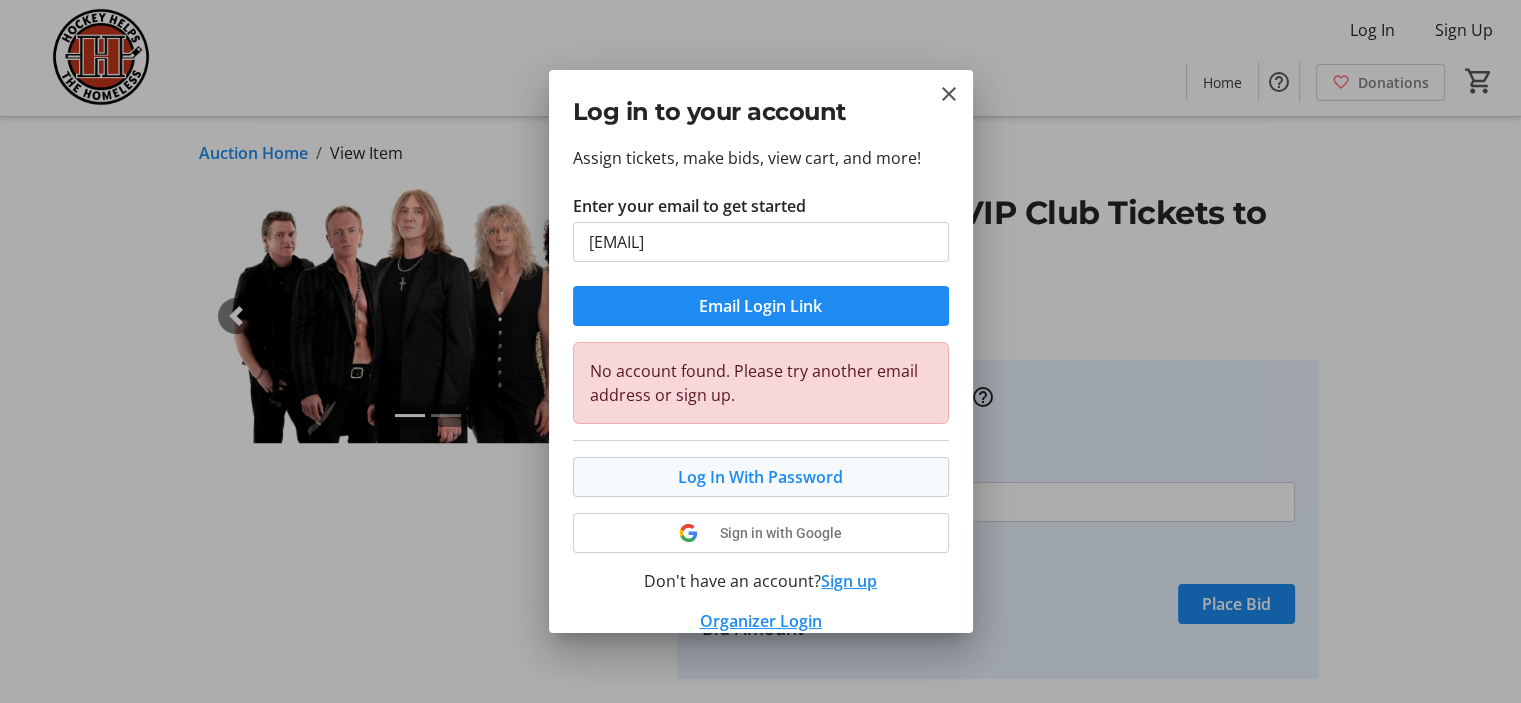 click on "Log In With Password" at bounding box center (760, 477) 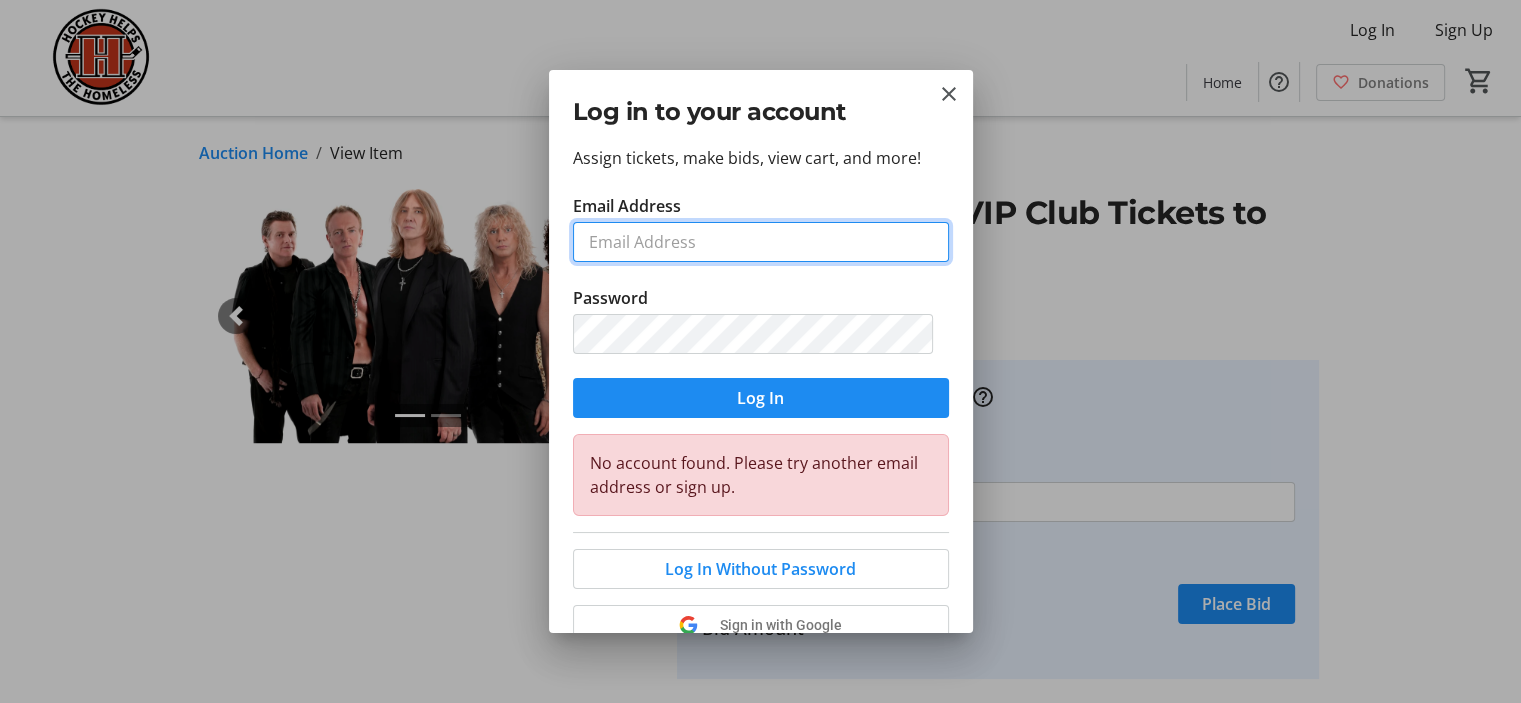 click on "Email Address" at bounding box center [761, 242] 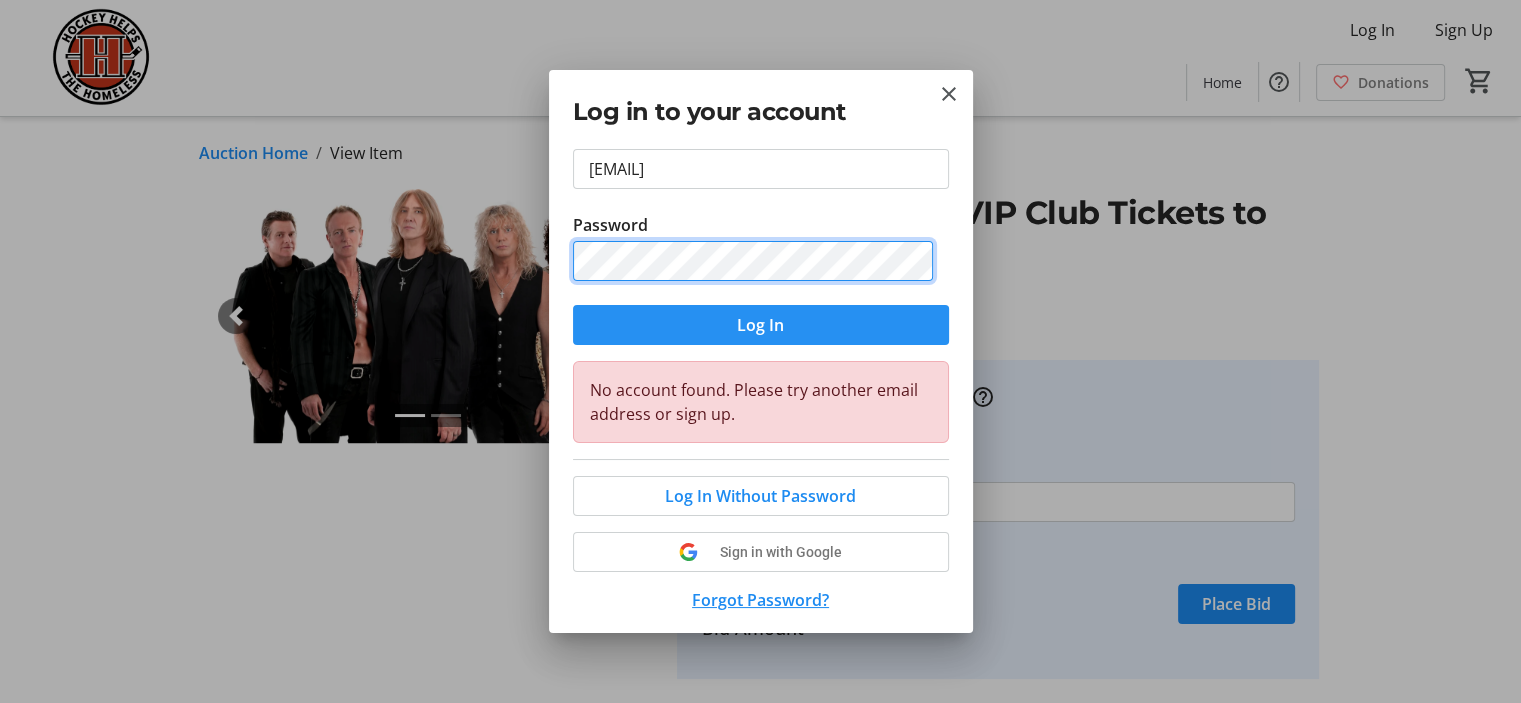 scroll, scrollTop: 0, scrollLeft: 0, axis: both 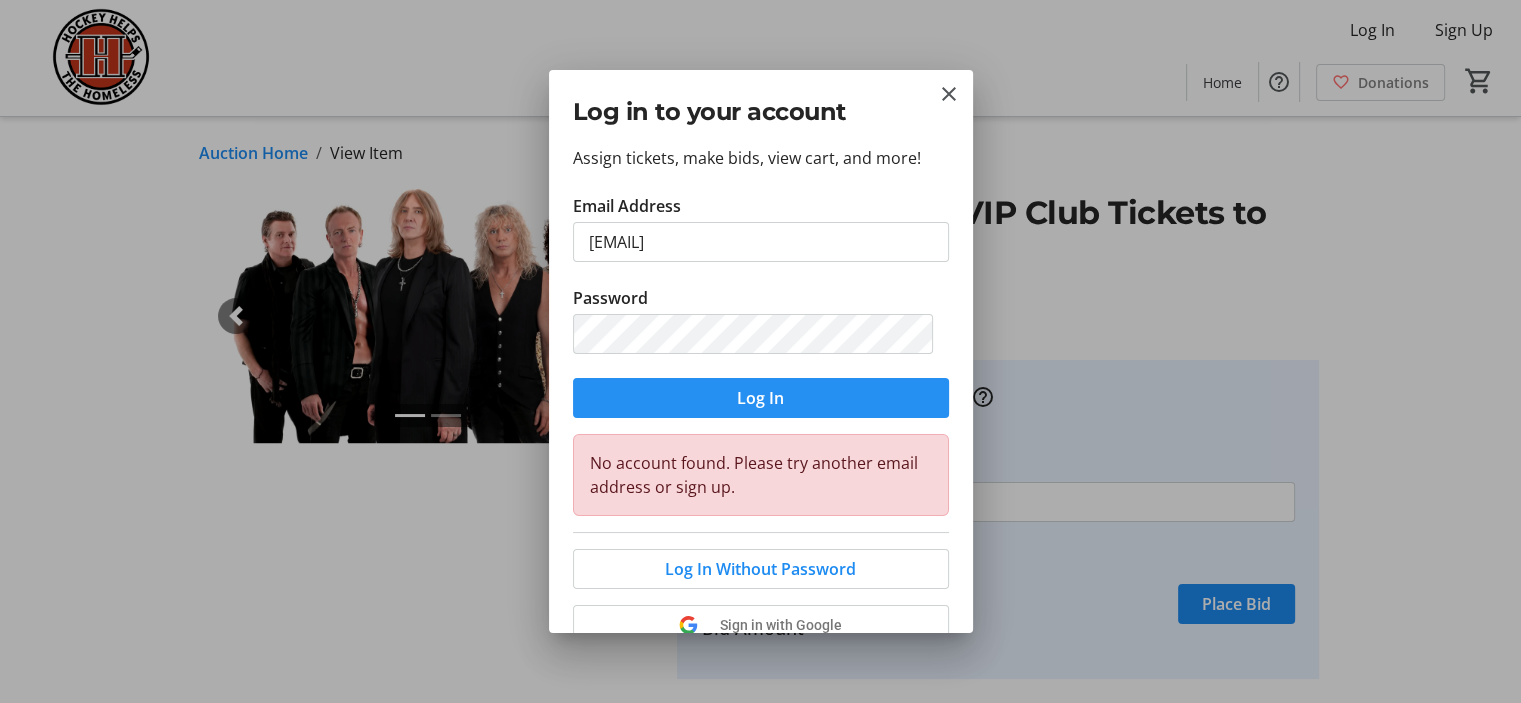 click on "Email Address [EMAIL] Password  Log In" at bounding box center [761, 306] 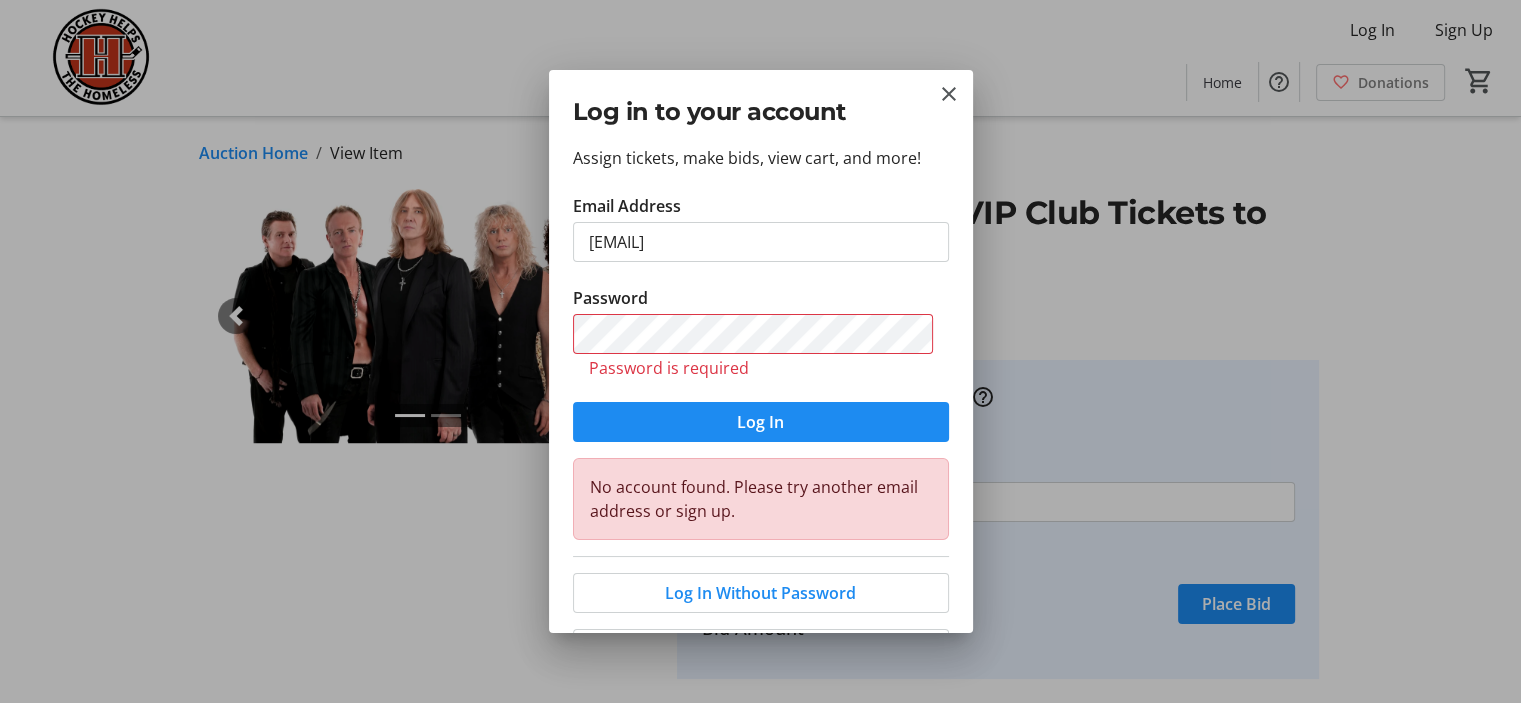 click on "No account found. Please try another email address or sign up." at bounding box center (761, 499) 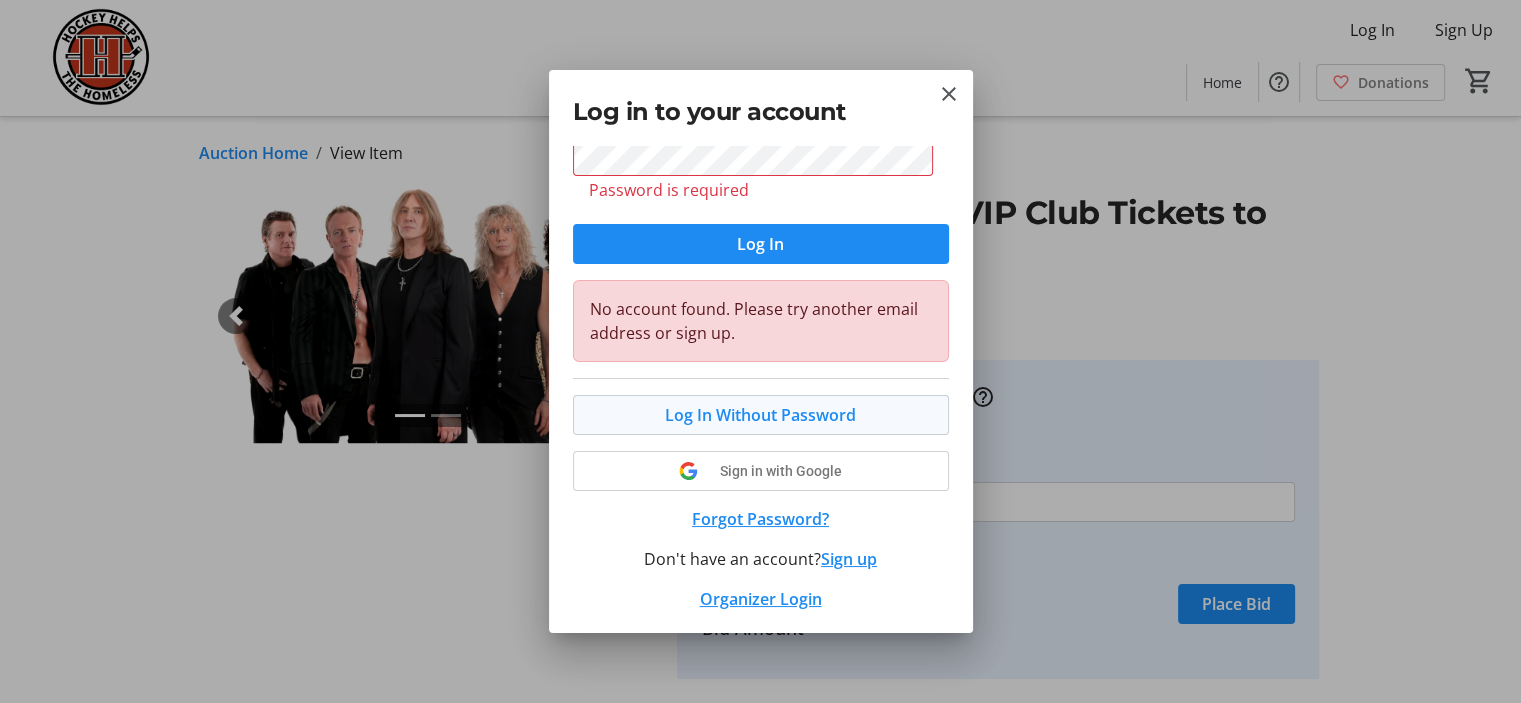 click on "Log In Without Password" at bounding box center [760, 415] 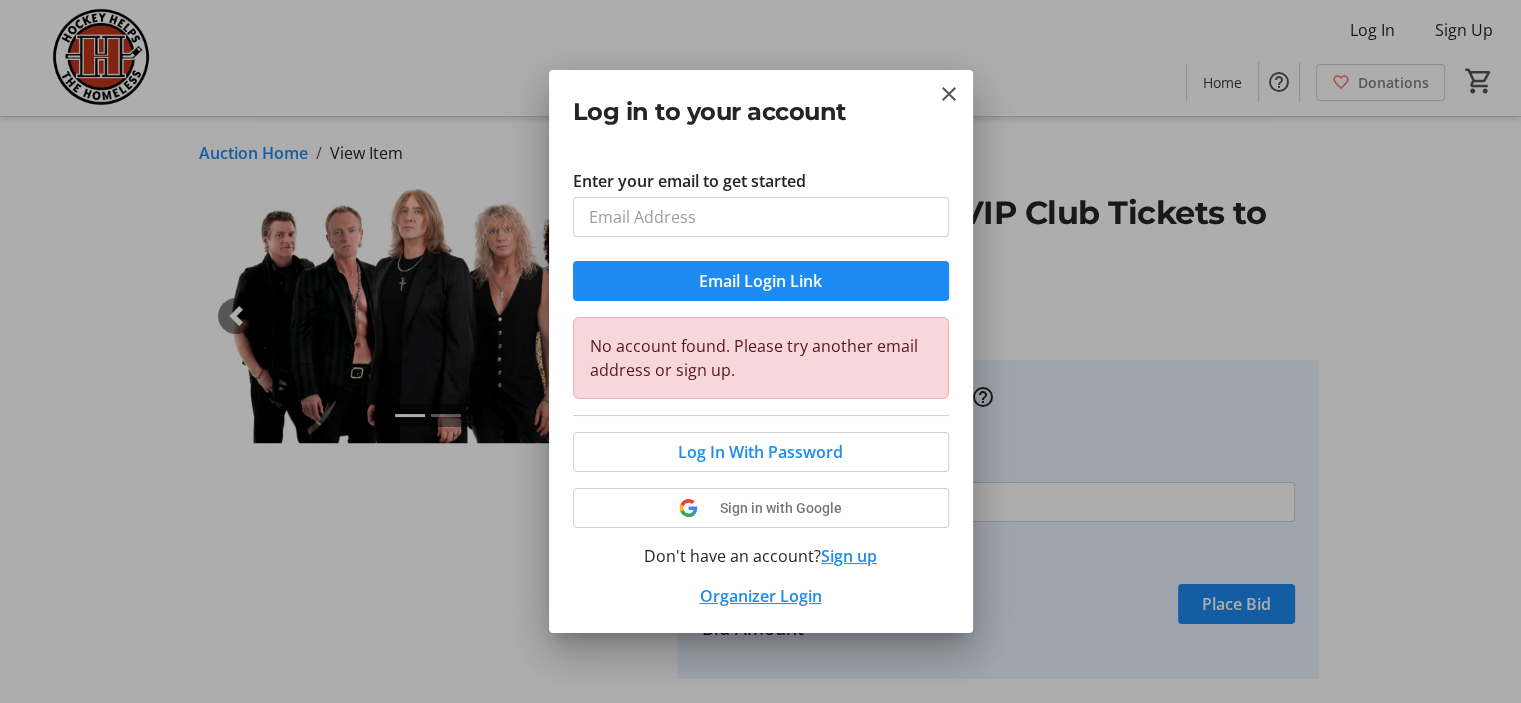 scroll, scrollTop: 23, scrollLeft: 0, axis: vertical 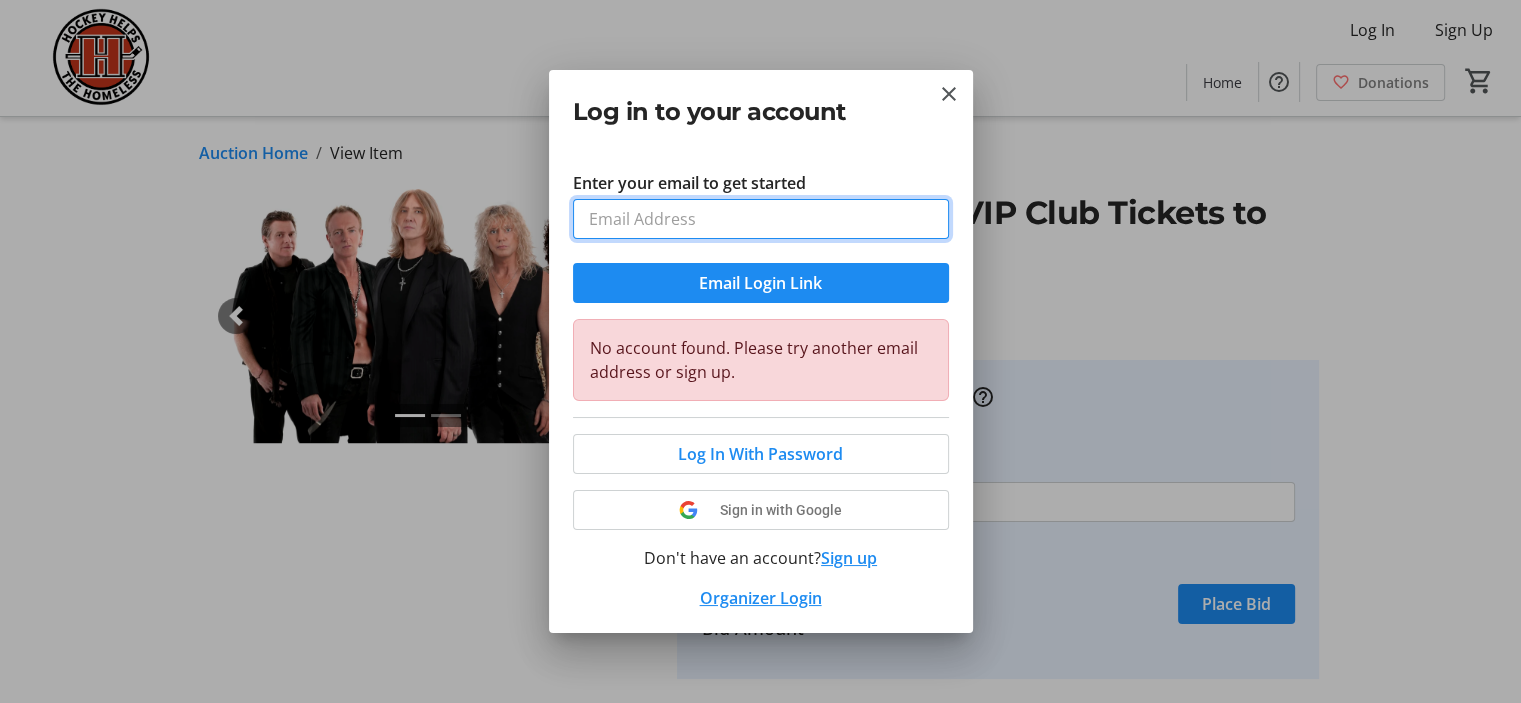 click on "Enter your email to get started" at bounding box center (761, 219) 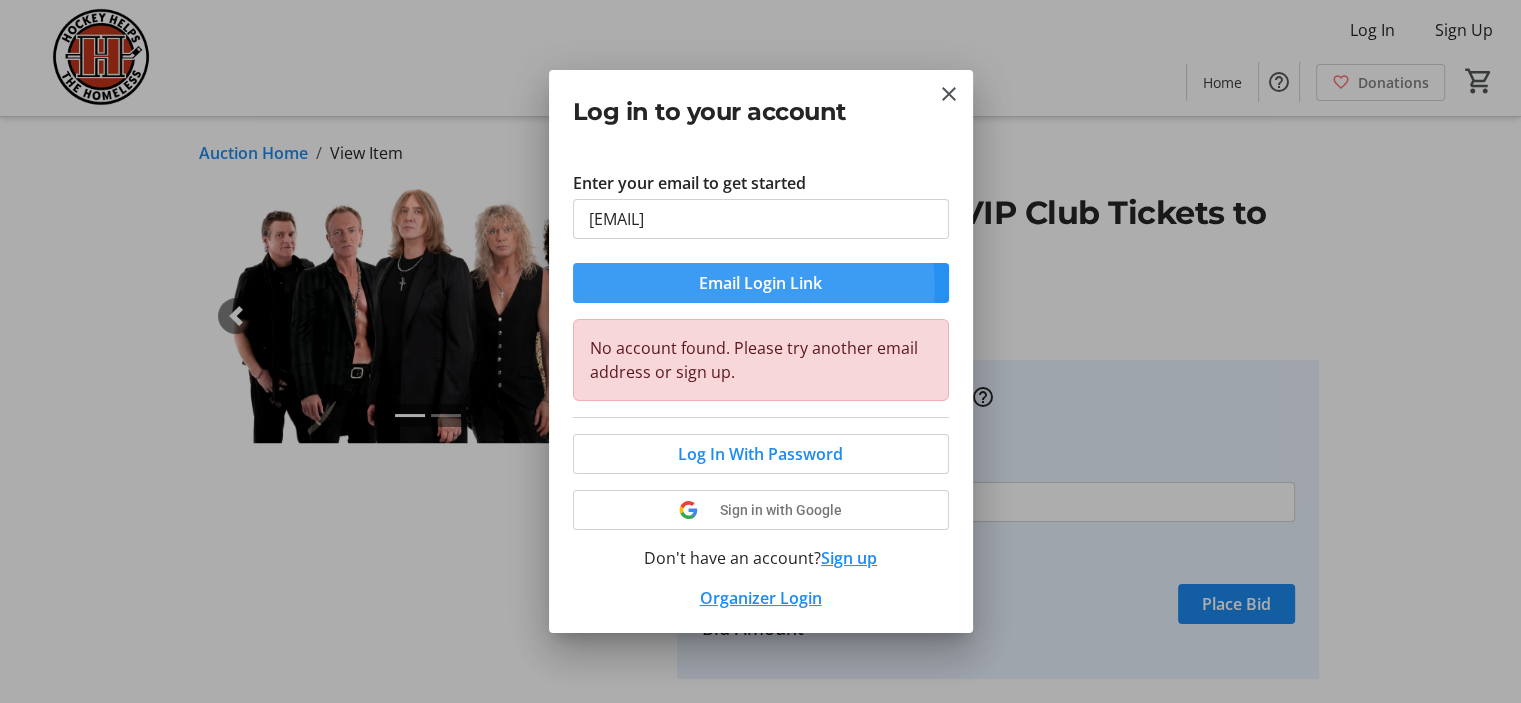 click on "Email Login Link" at bounding box center (760, 283) 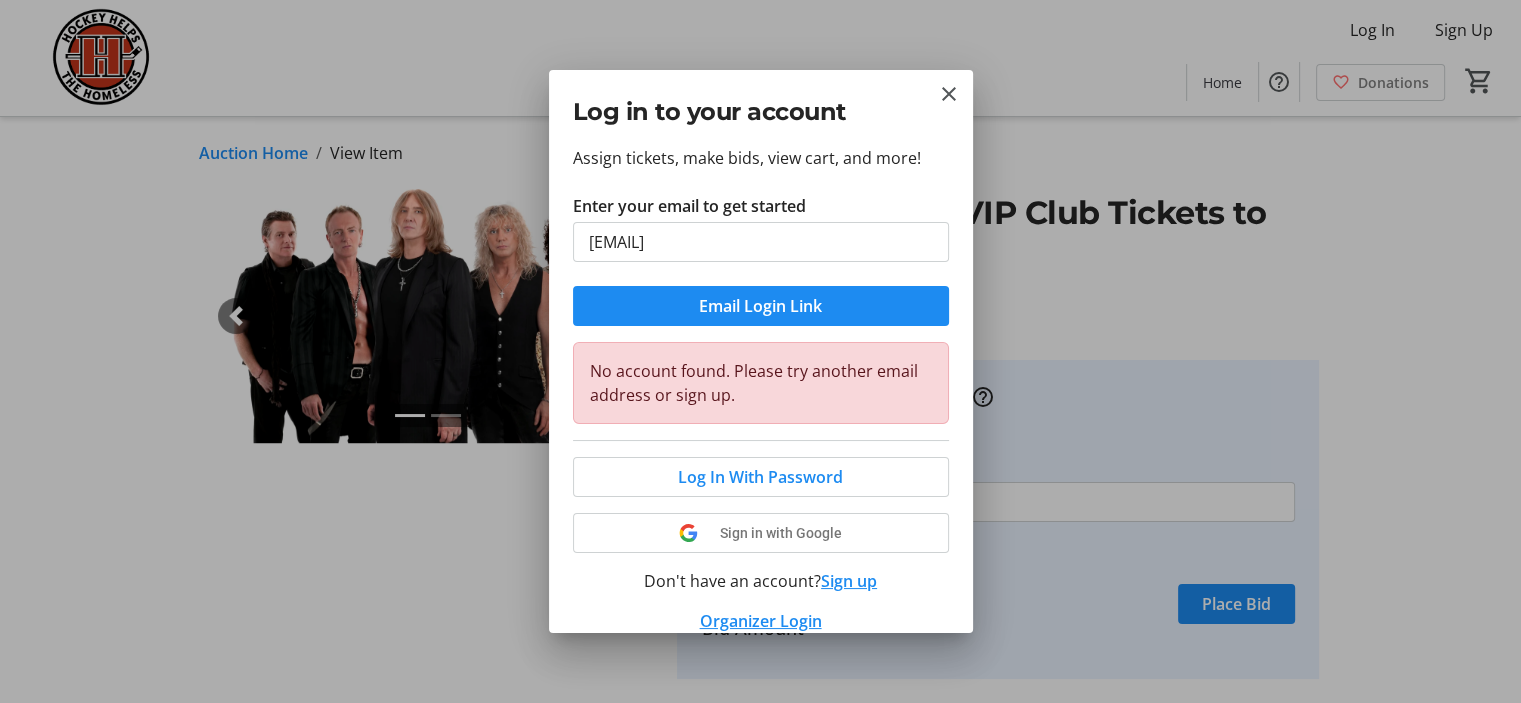 scroll, scrollTop: 22, scrollLeft: 0, axis: vertical 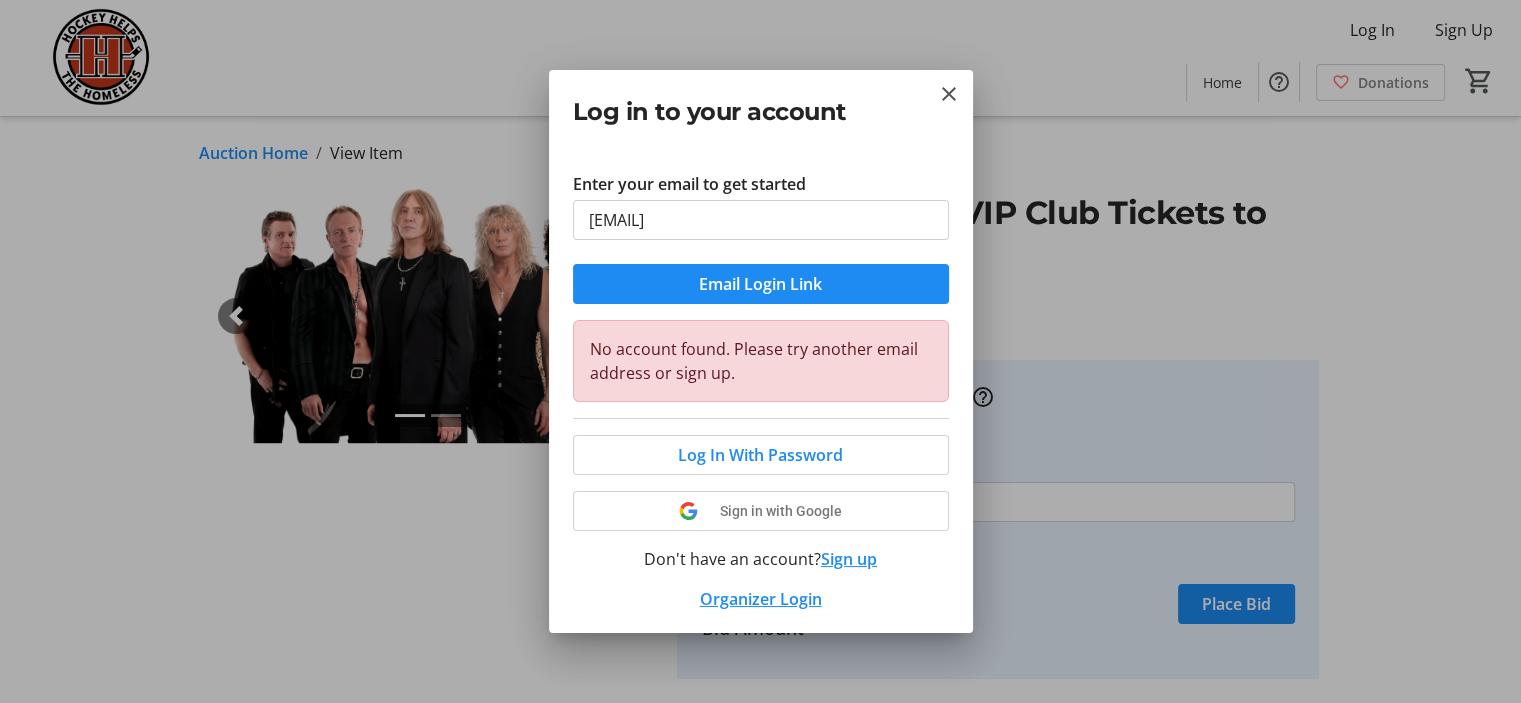 click on "Sign up" at bounding box center (849, 559) 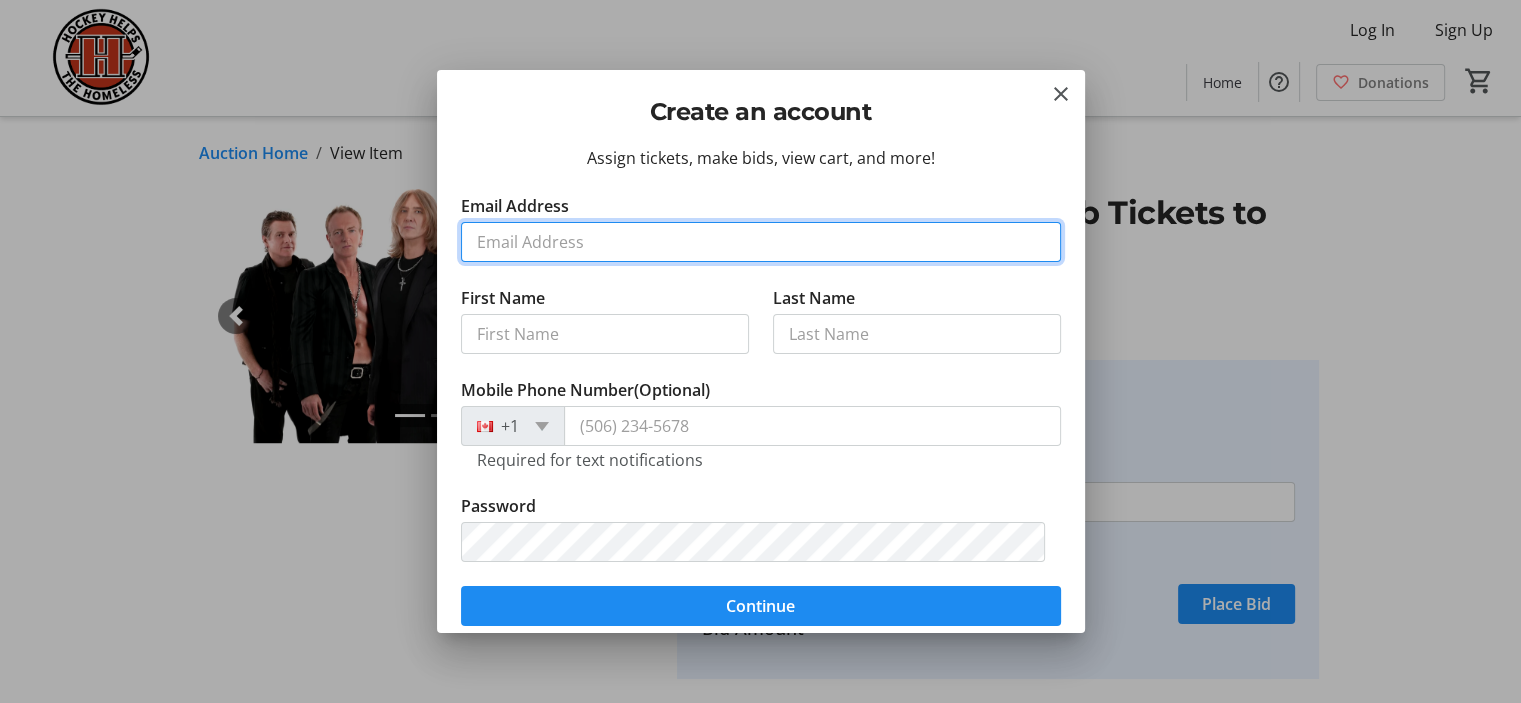 click on "Email Address" at bounding box center (761, 242) 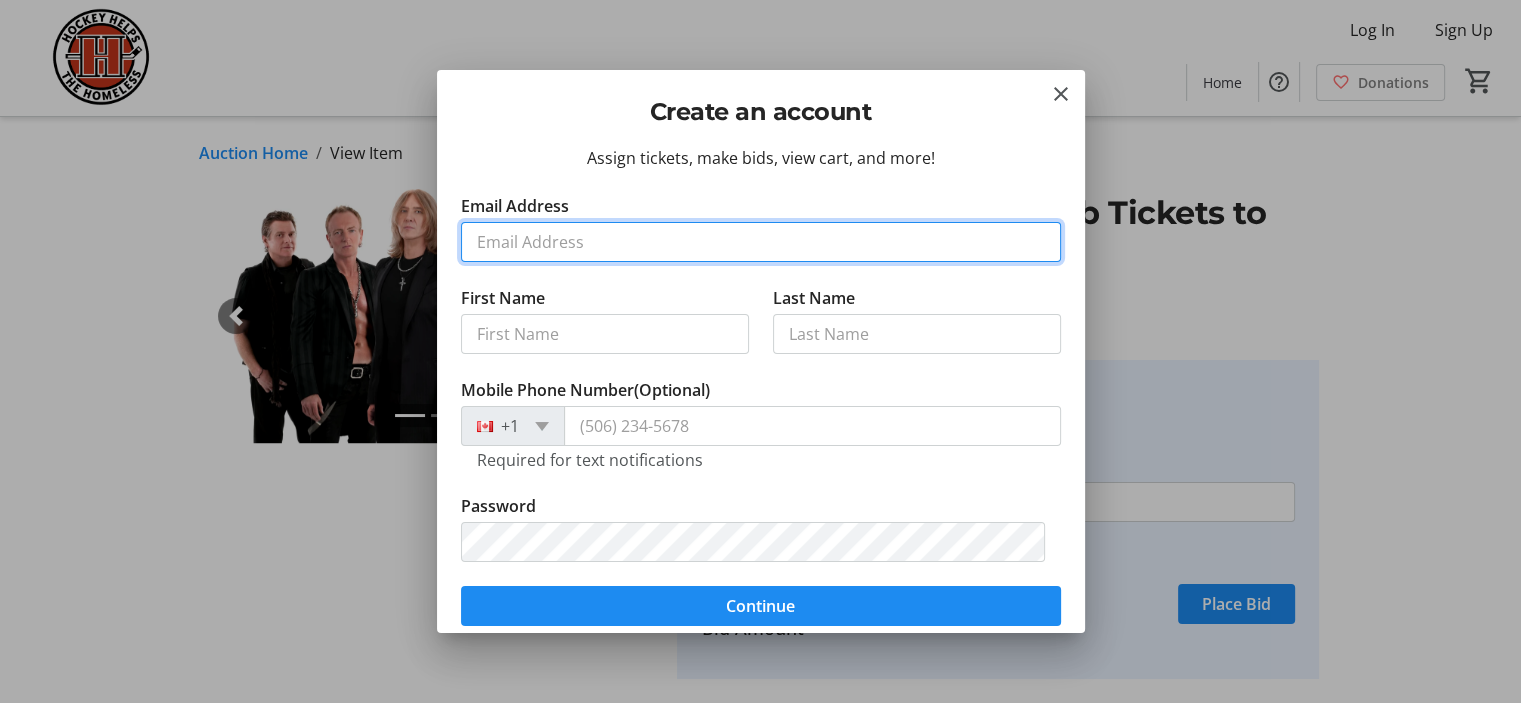 type on "[EMAIL]" 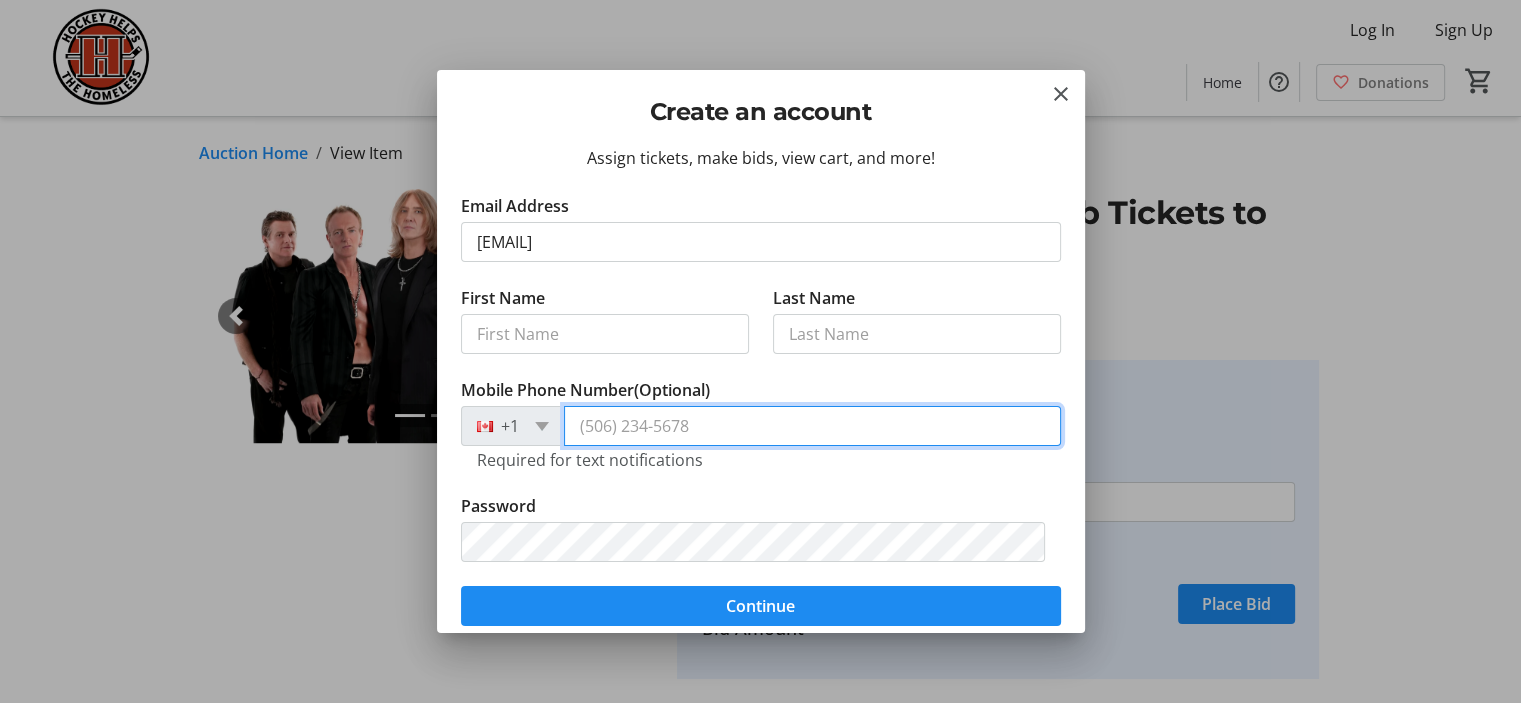 type on "[PHONE]" 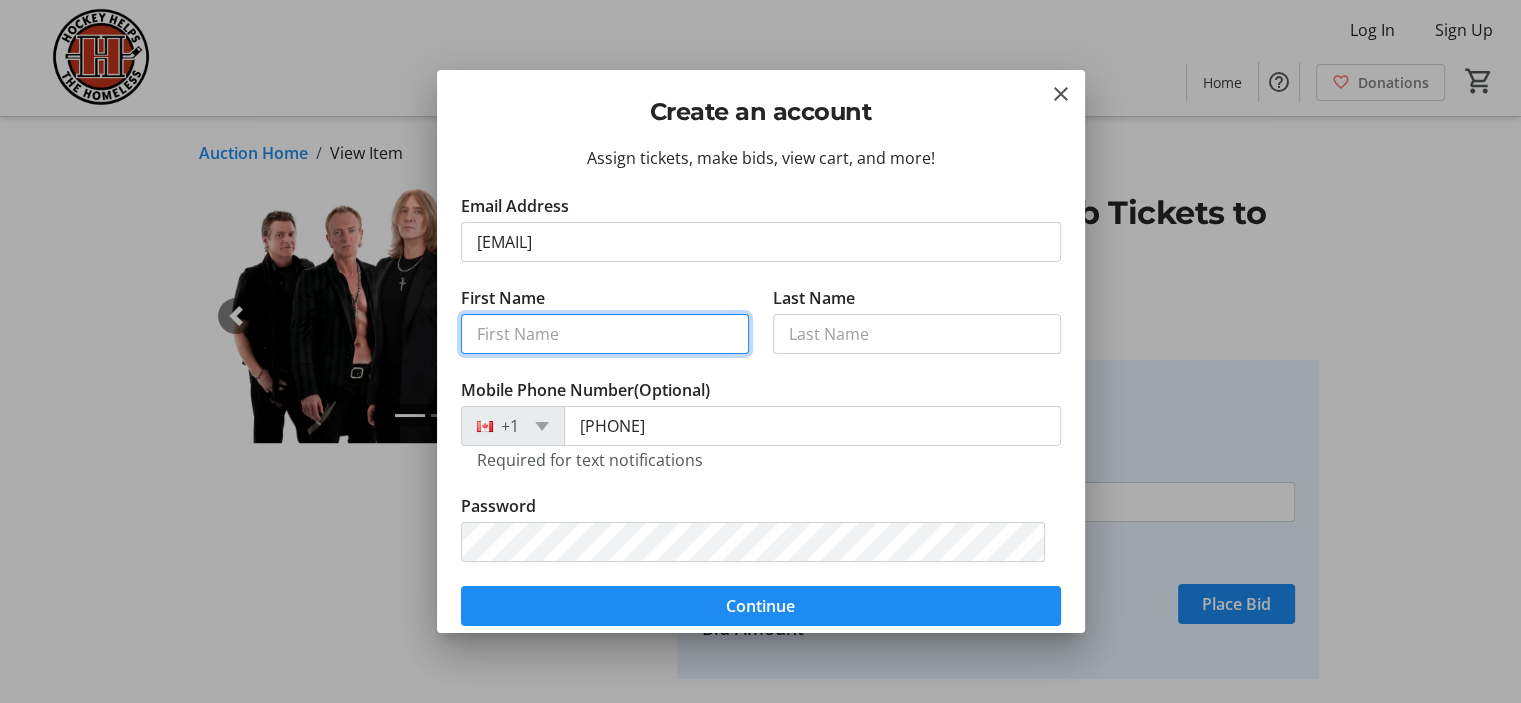 click on "First Name" at bounding box center (605, 334) 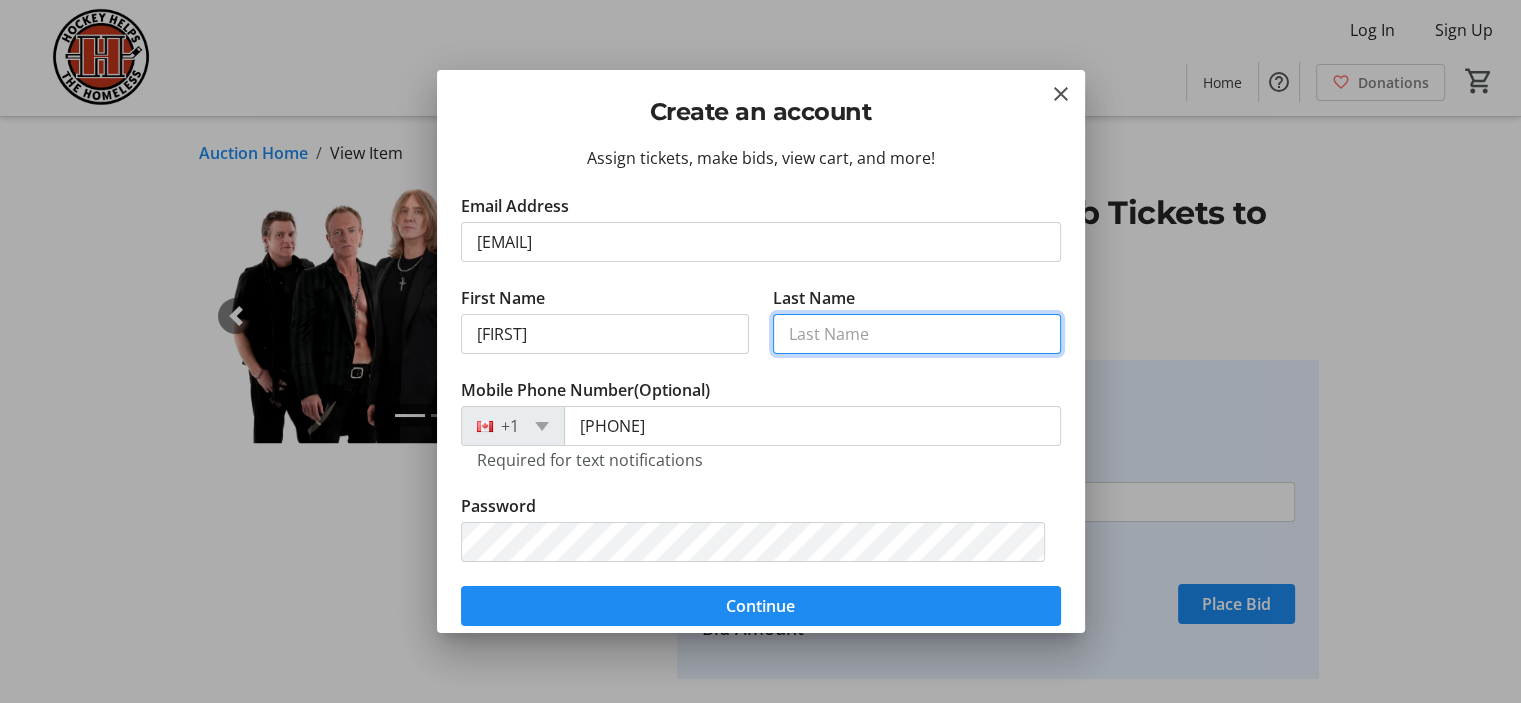 type on "[LAST]" 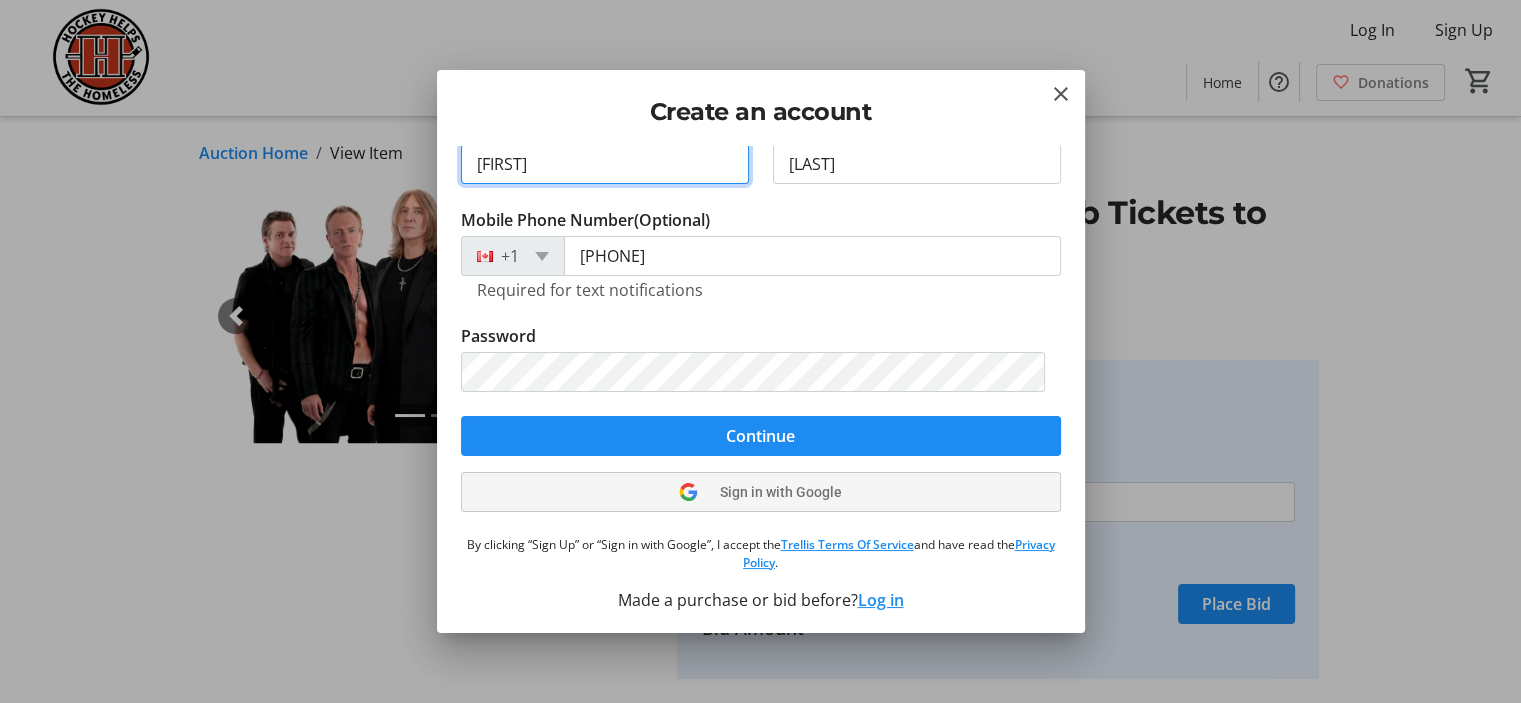 scroll, scrollTop: 172, scrollLeft: 0, axis: vertical 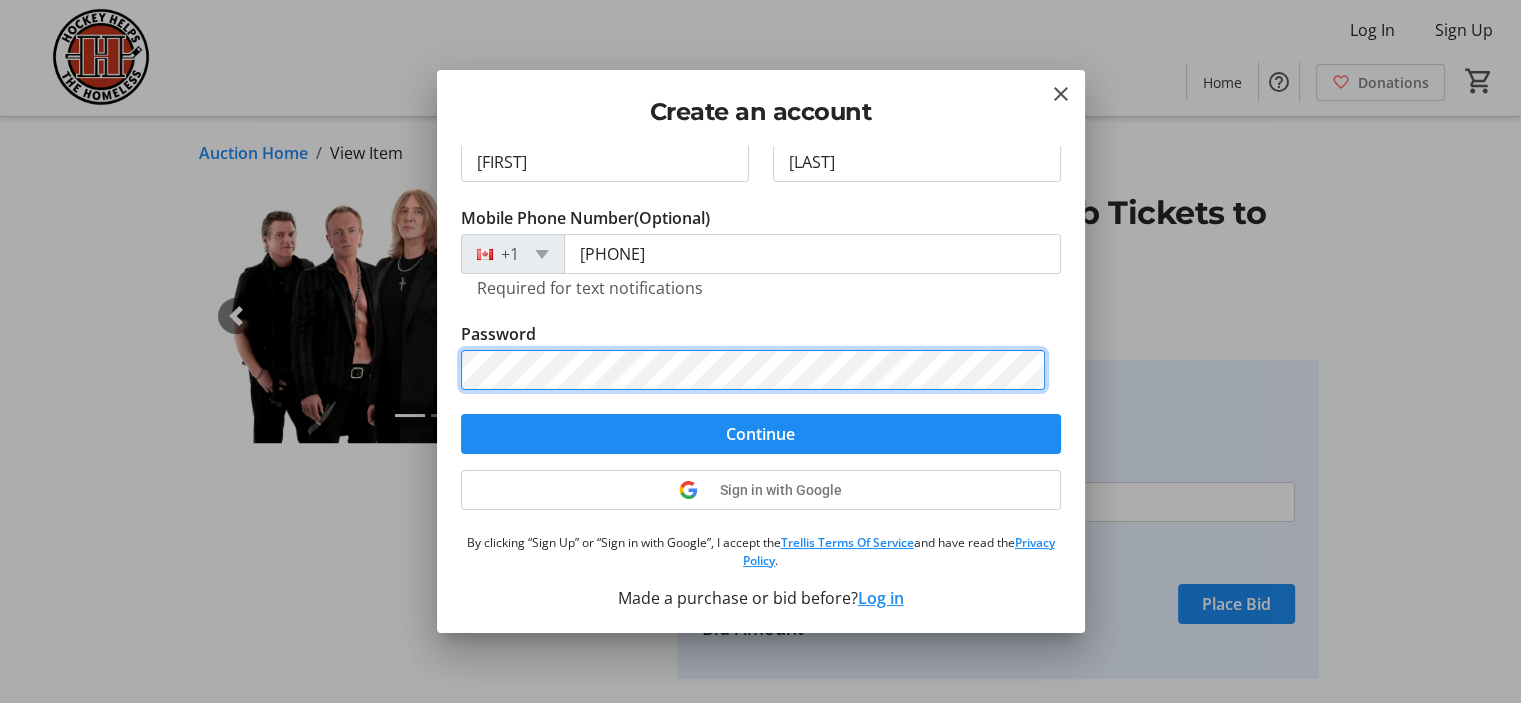 click on "Assign tickets, make bids, view cart, and more! Email Address [EMAIL] First Name [FIRST] Last Name [LAST]  Mobile Phone Number   (Optional)  [PHONE] Required for text notifications  Password   Continue  Sign in with Google  By clicking “Sign Up” or “Sign in with Google”, I accept the   Trellis Terms Of Service  and have read the  Privacy Policy .   Made a purchase or bid before?  Log in" at bounding box center (761, 389) 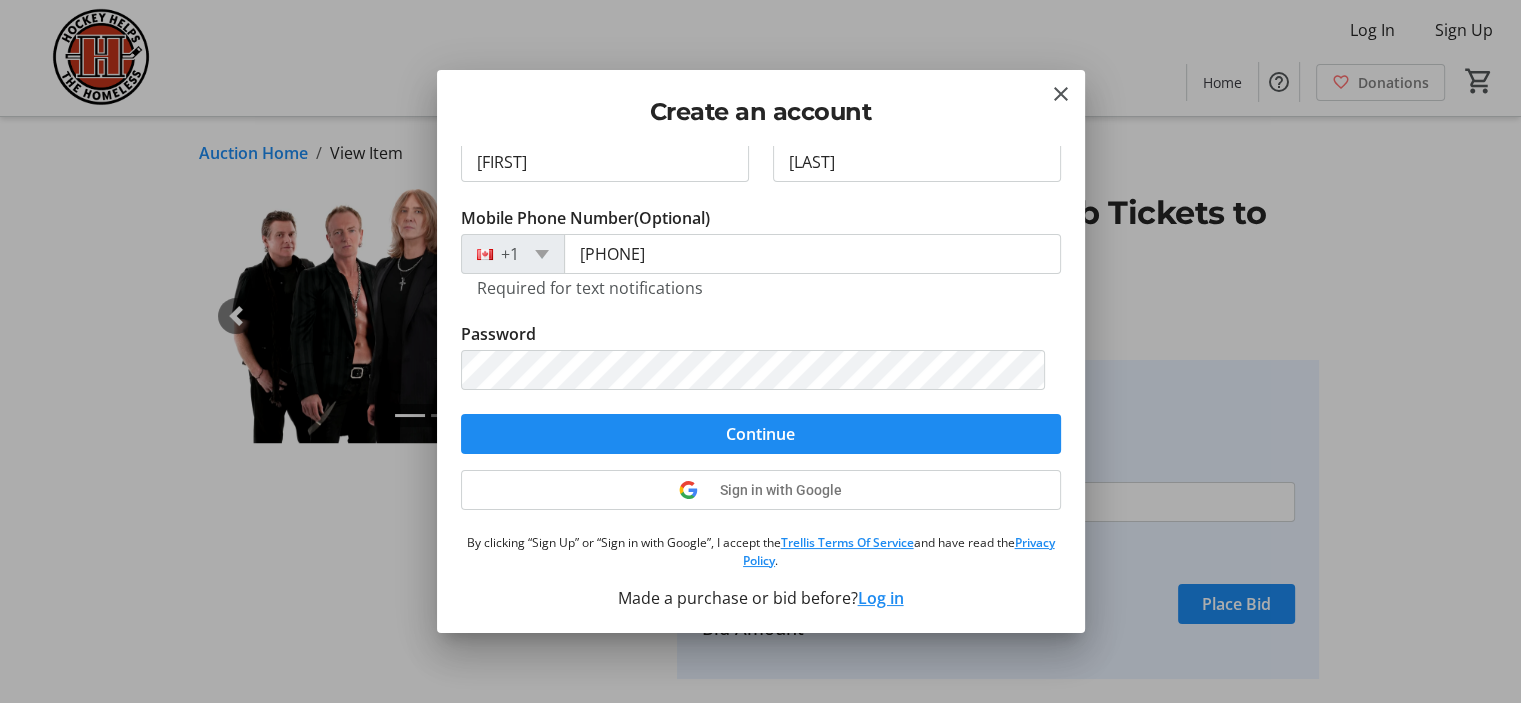click on "Mobile Phone Number   (Optional)  [PHONE] Required for text notifications" at bounding box center [761, 264] 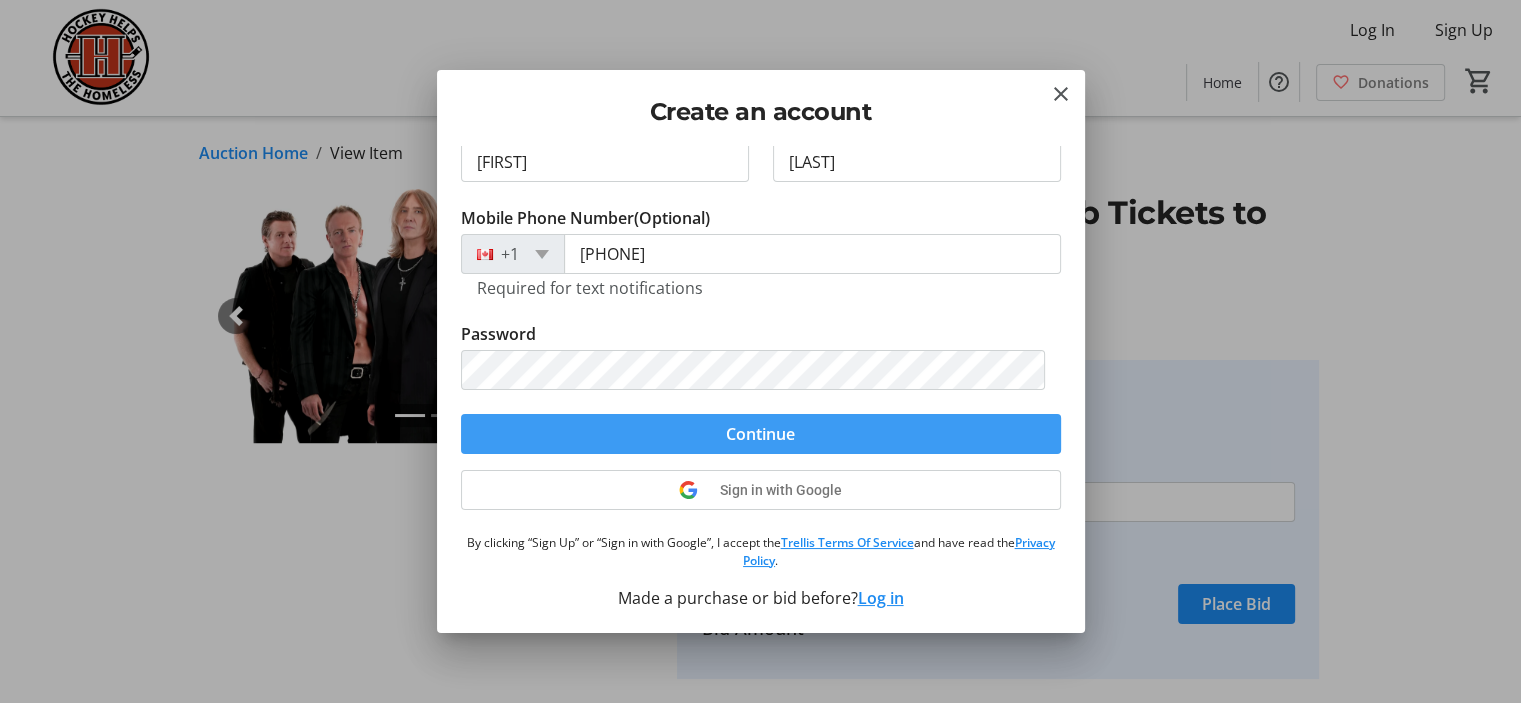 click at bounding box center [761, 434] 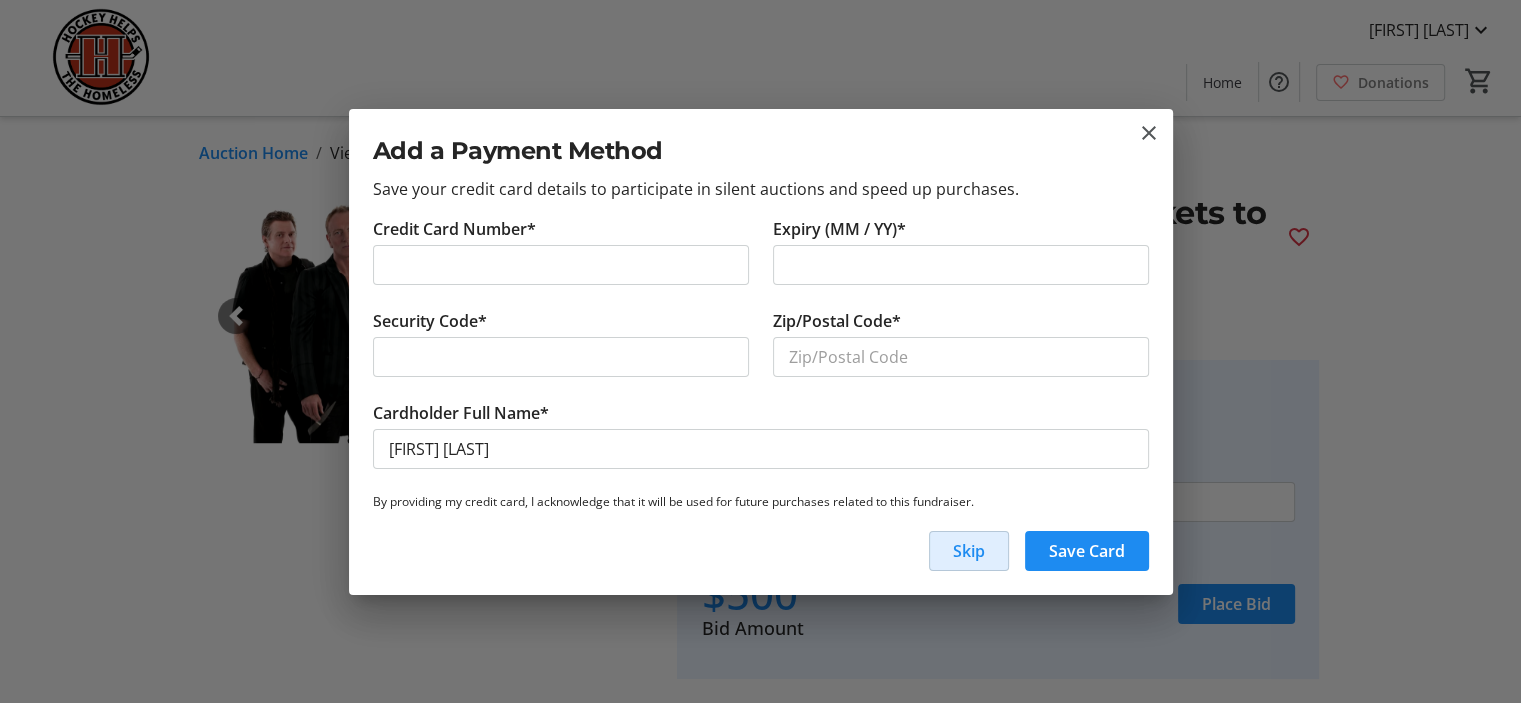 click on "Skip" at bounding box center (969, 551) 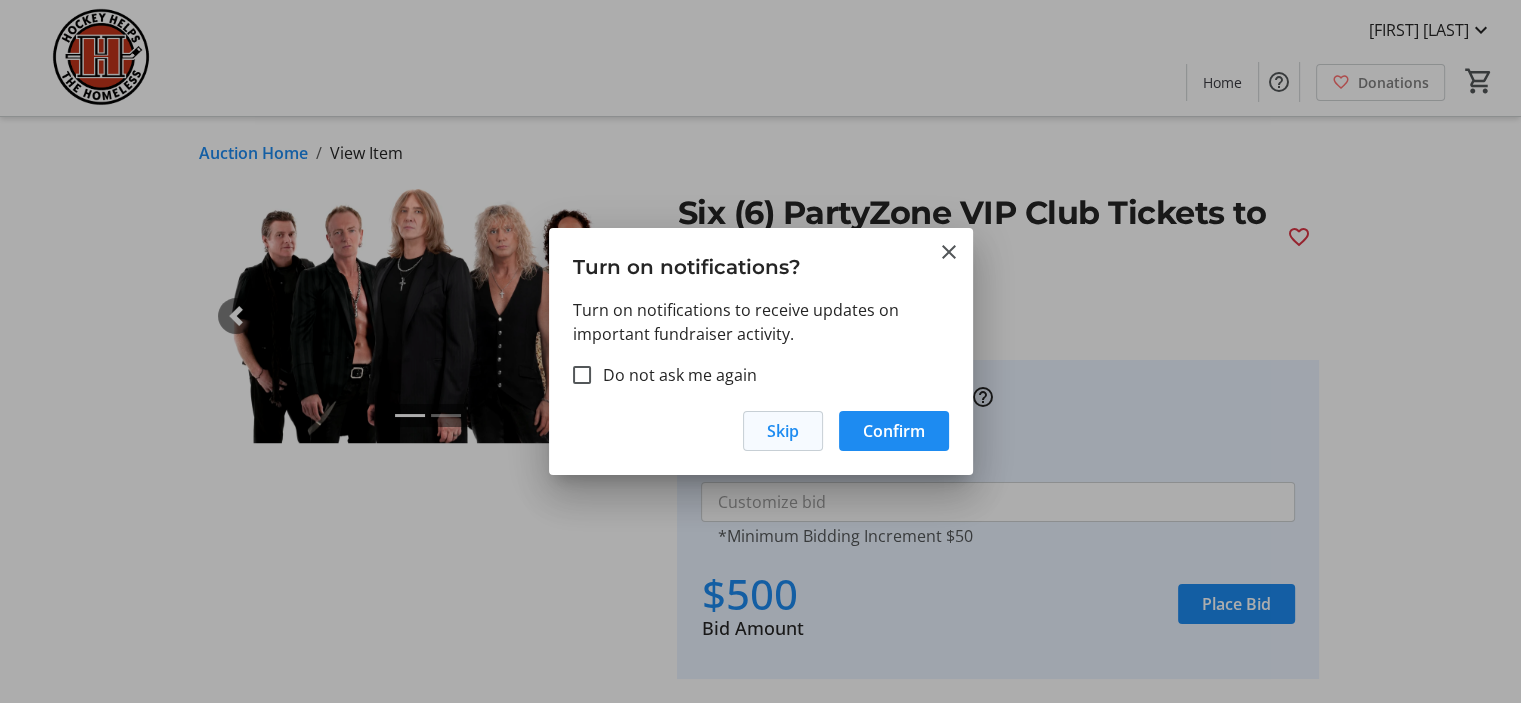 click at bounding box center (783, 431) 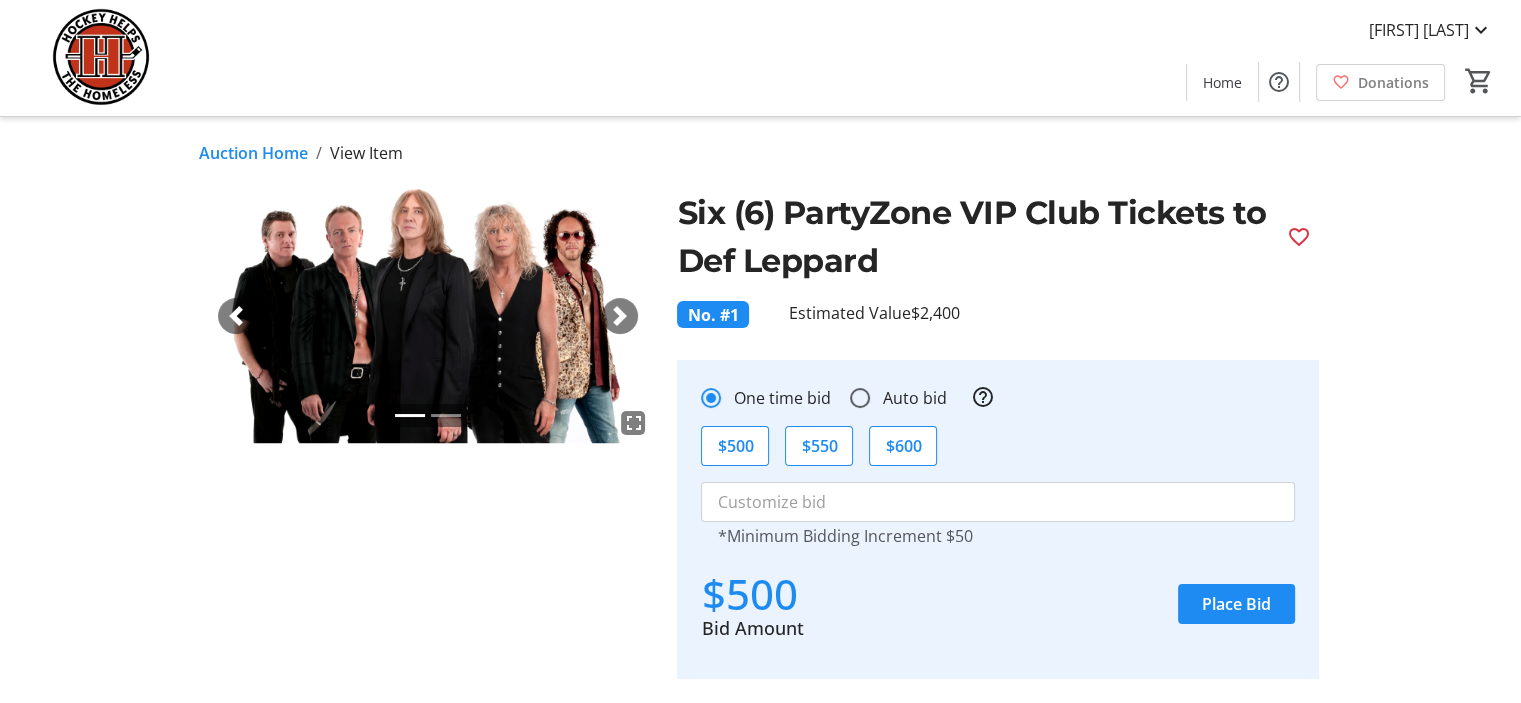 click on "fullscreen fullscreen Previous Next Six (6) PartyZone VIP Club Tickets to Def Leppard  favorite_outline   No. #1   Estimated Value   $2,400  keyboard_arrow_down  More Options   Auto Bid   Bid $500  One time bid Auto bid  help_outline   $500   $550   $600  *Minimum Bidding Increment $50  $500   Bid Amount   Place Bid  Description Six (6) PartyZone VIP Club tickets to Ottawa Bluesfest on [MONTH] 16, 2025 headlined by Def Leppard.  Pre-show backstage meal for six included.  Party should meet between 5:30PM/6PM the night of the show for the backstage tour/meal. Winner will be contacted directly. Bidding History gavel 0 Bids No bidding history." at bounding box center [760, 520] 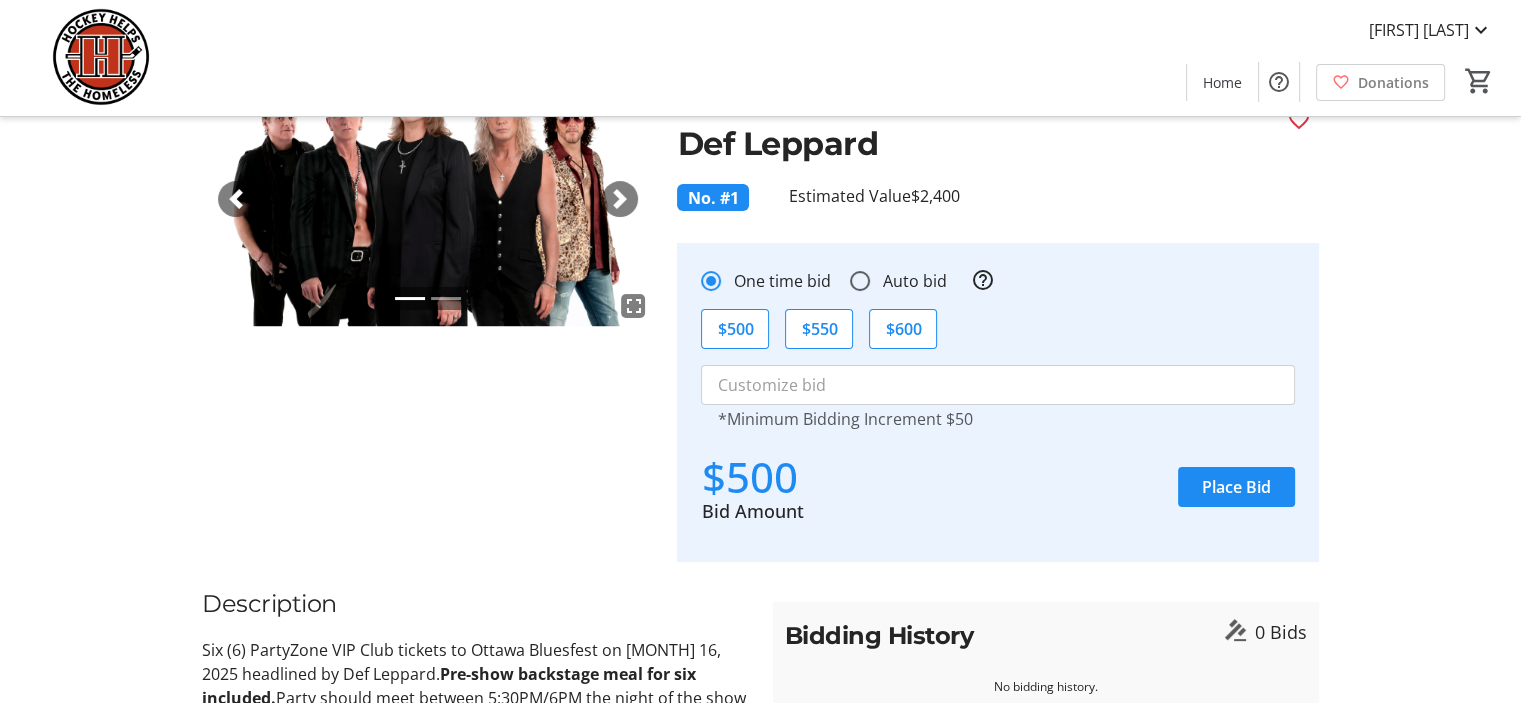 scroll, scrollTop: 0, scrollLeft: 0, axis: both 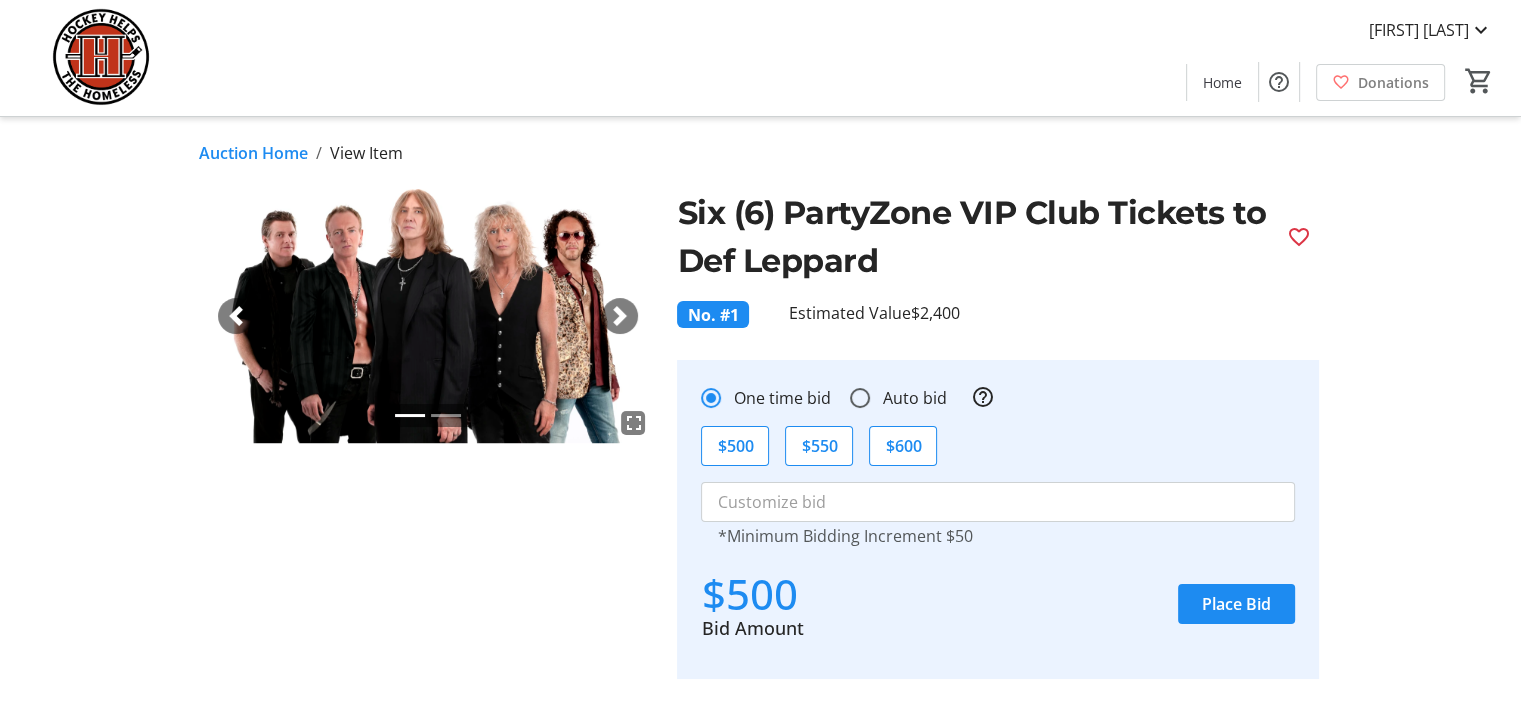 click on "Next" at bounding box center (620, 316) 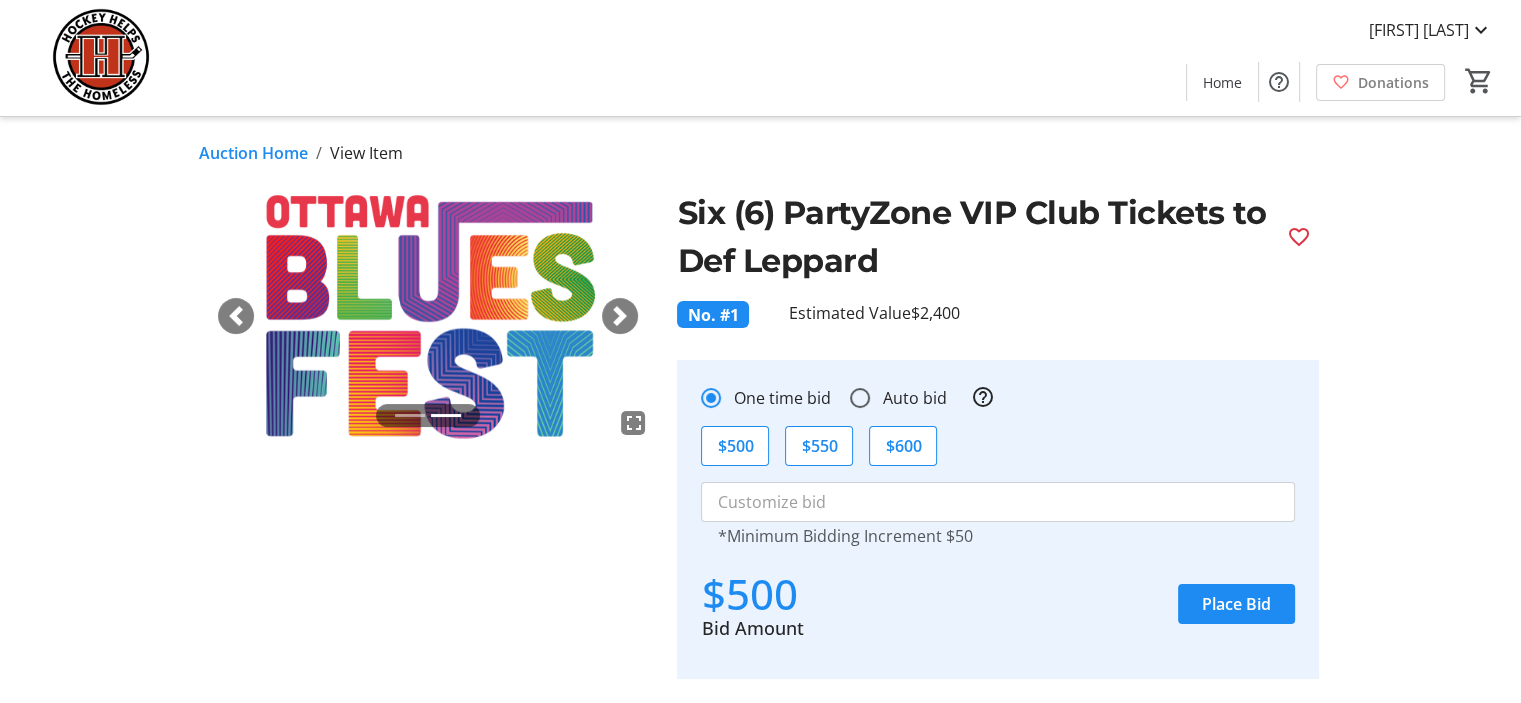 click on "Next" at bounding box center [620, 316] 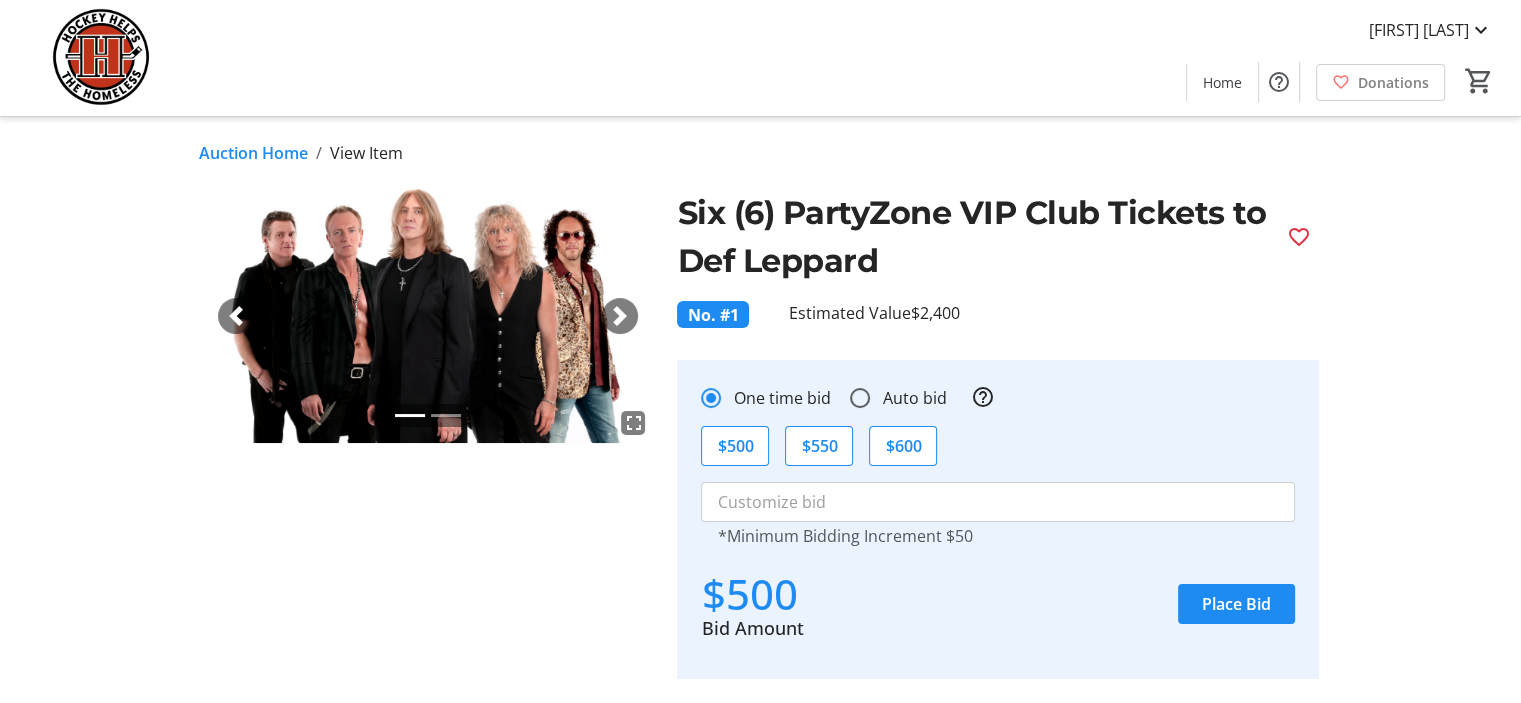 click on "Next" at bounding box center (620, 316) 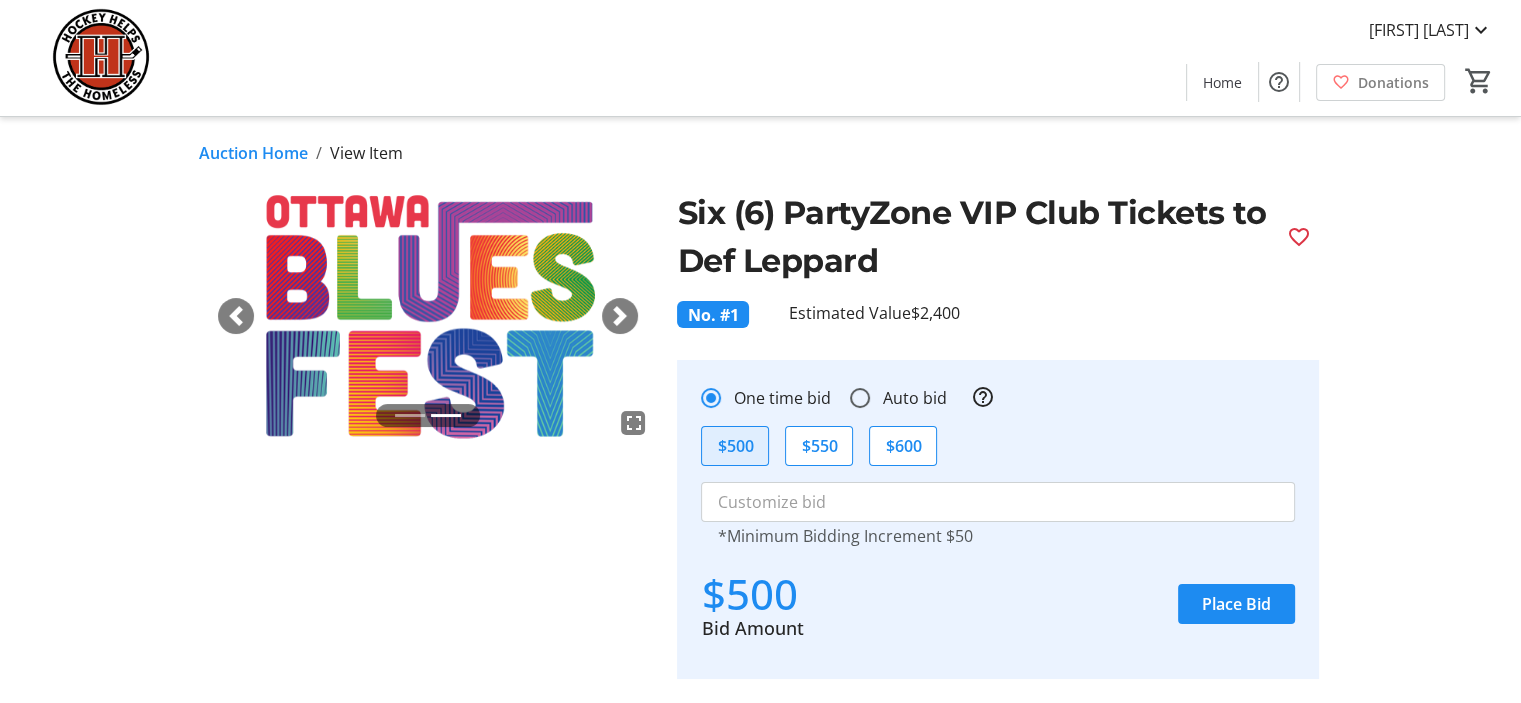 click at bounding box center [735, 446] 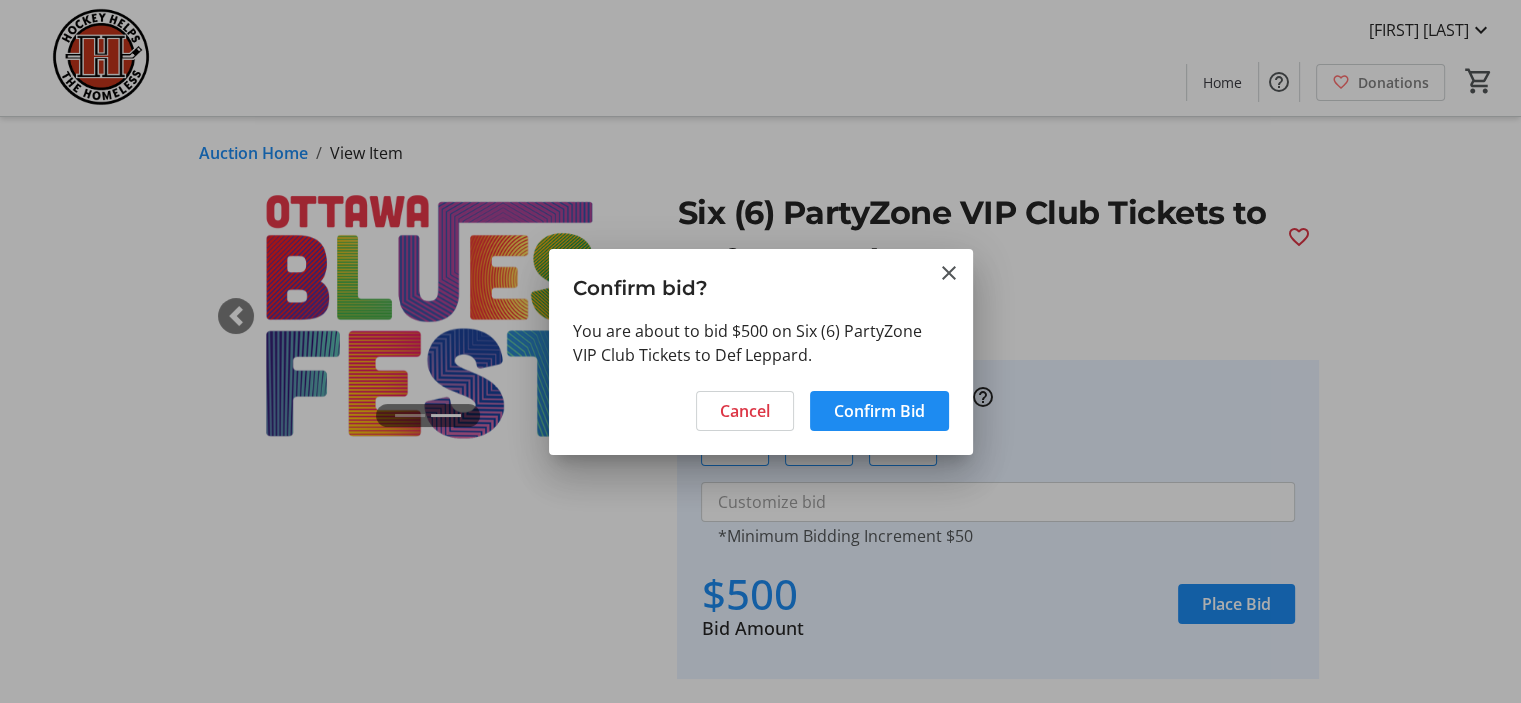 click at bounding box center (760, 351) 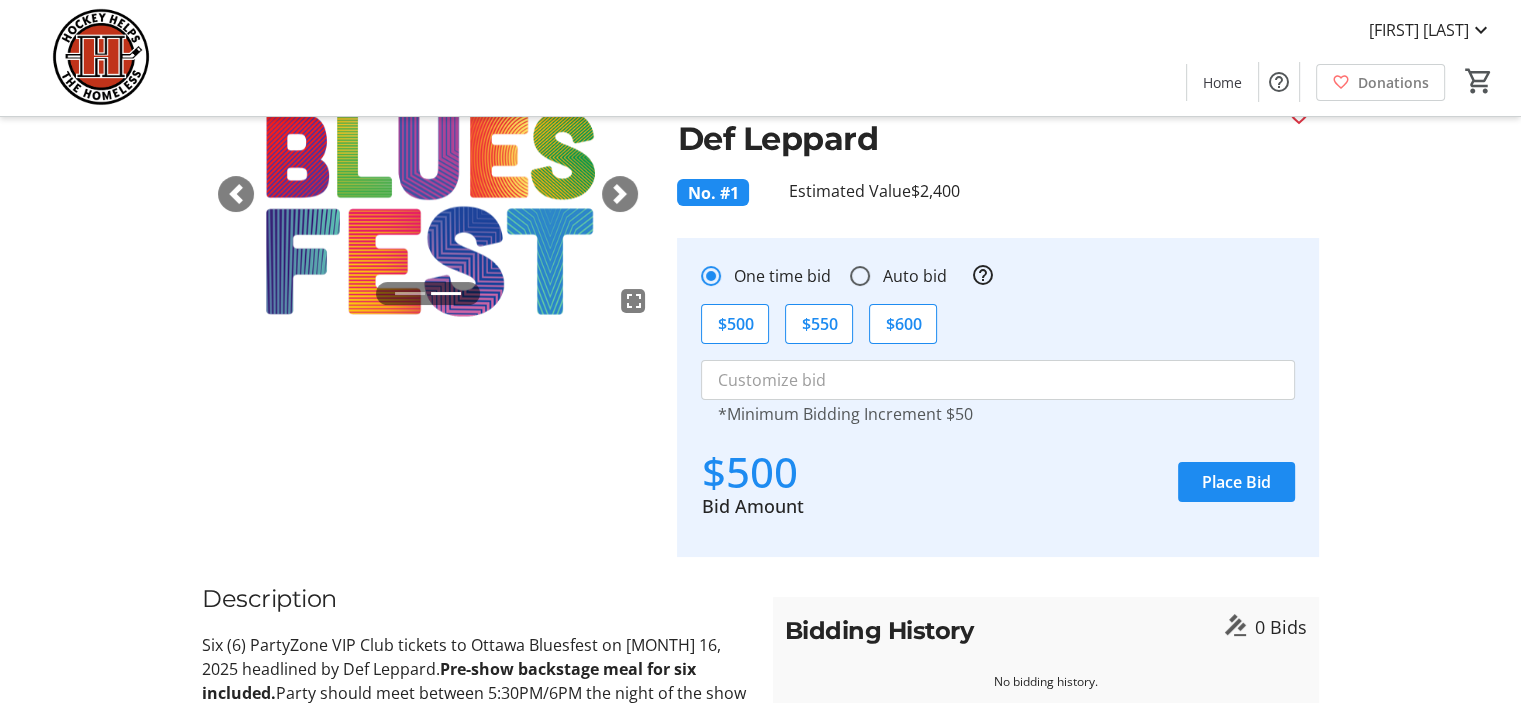 scroll, scrollTop: 22, scrollLeft: 0, axis: vertical 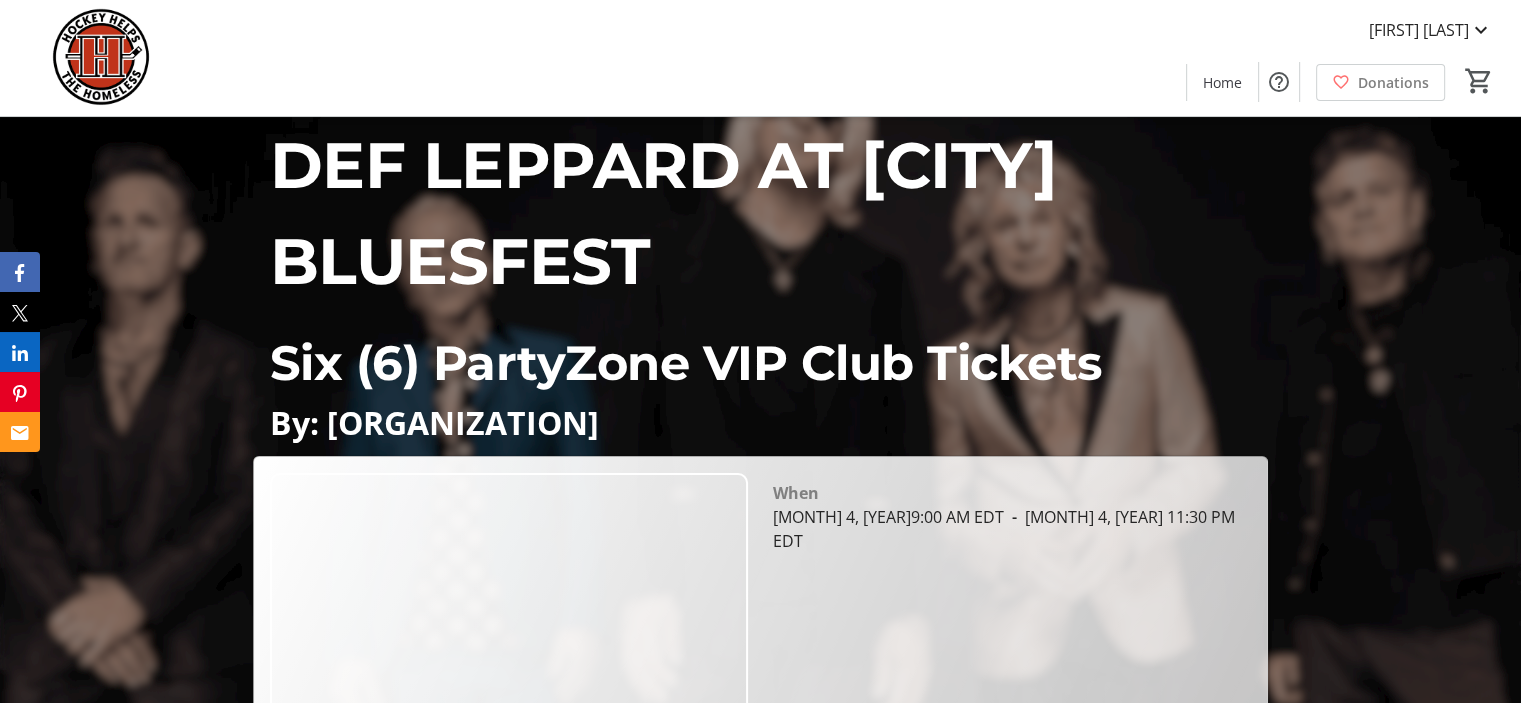 click at bounding box center [509, 607] 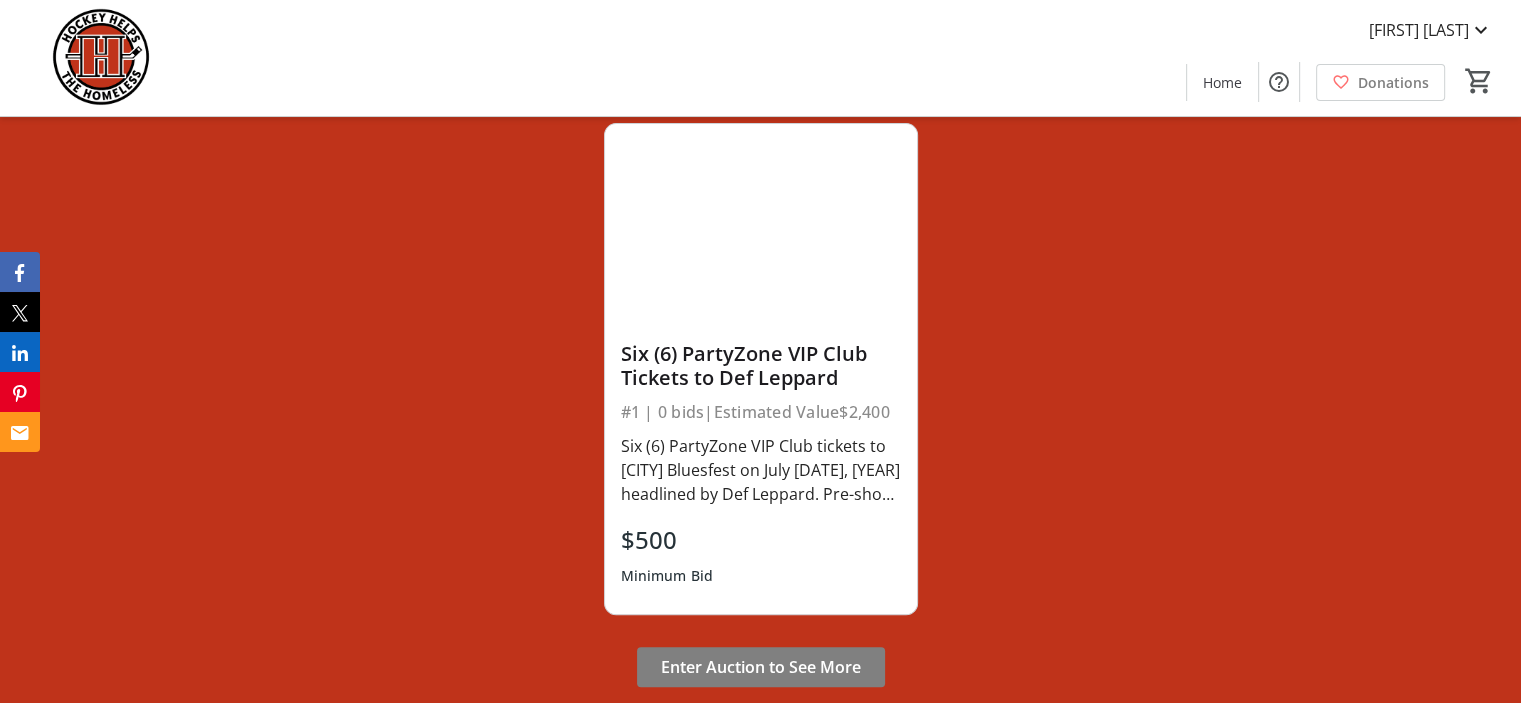 scroll, scrollTop: 799, scrollLeft: 0, axis: vertical 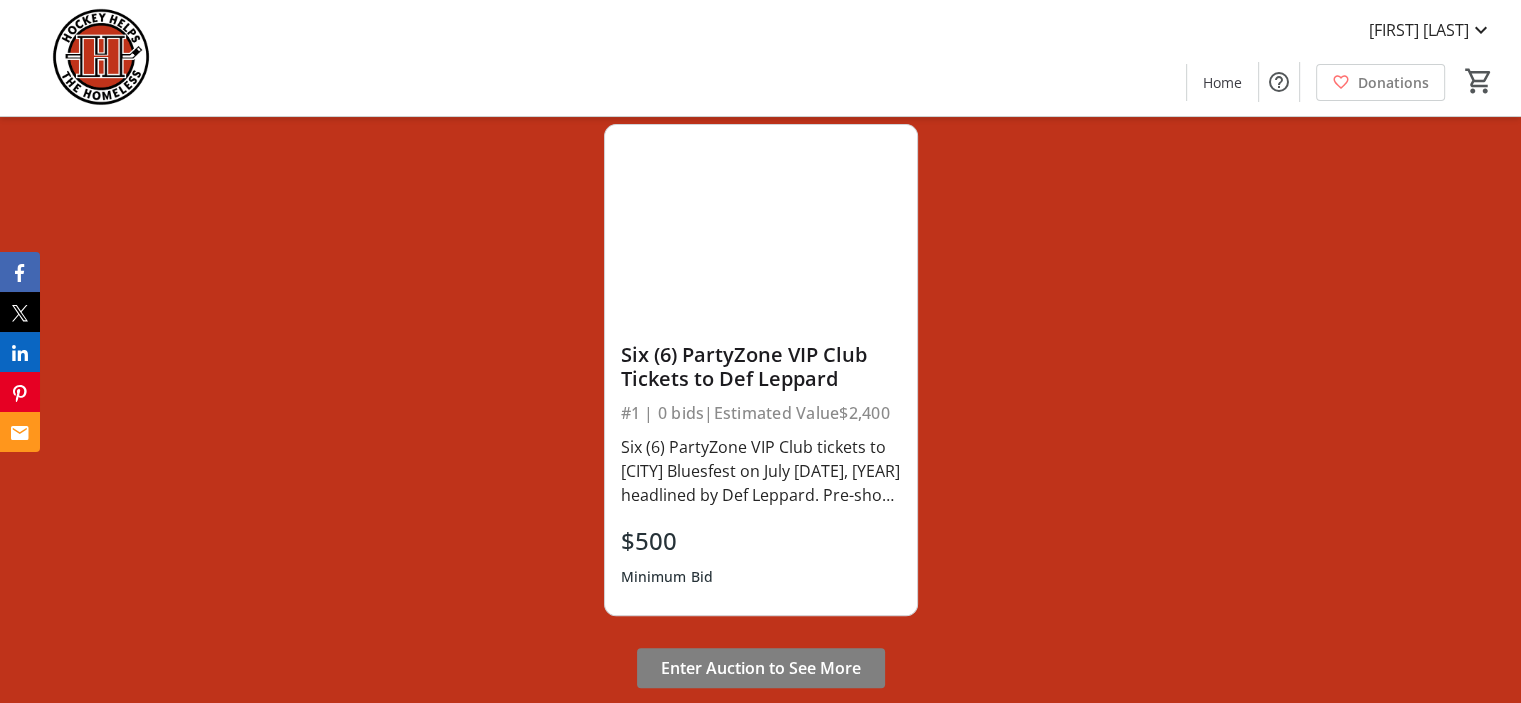 click on "Six (6) PartyZone VIP Club tickets to [CITY] Bluesfest on July [DATE], [YEAR] headlined by Def Leppard. Pre-show backstage meal for six included. Party should meet between 5:30PM/6PM the night of the show for the backstage tour/meal. Winner will be contacted directly." at bounding box center (761, 471) 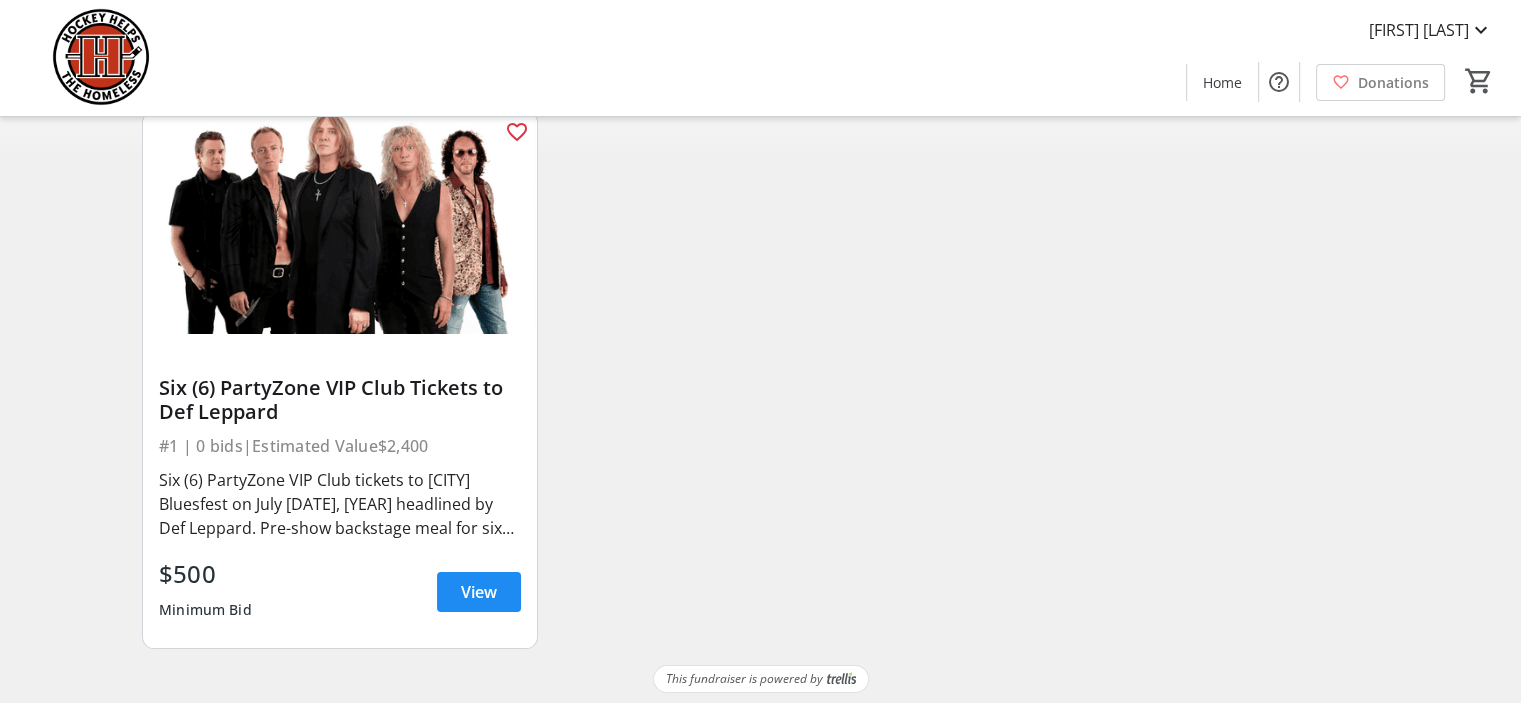 scroll, scrollTop: 131, scrollLeft: 0, axis: vertical 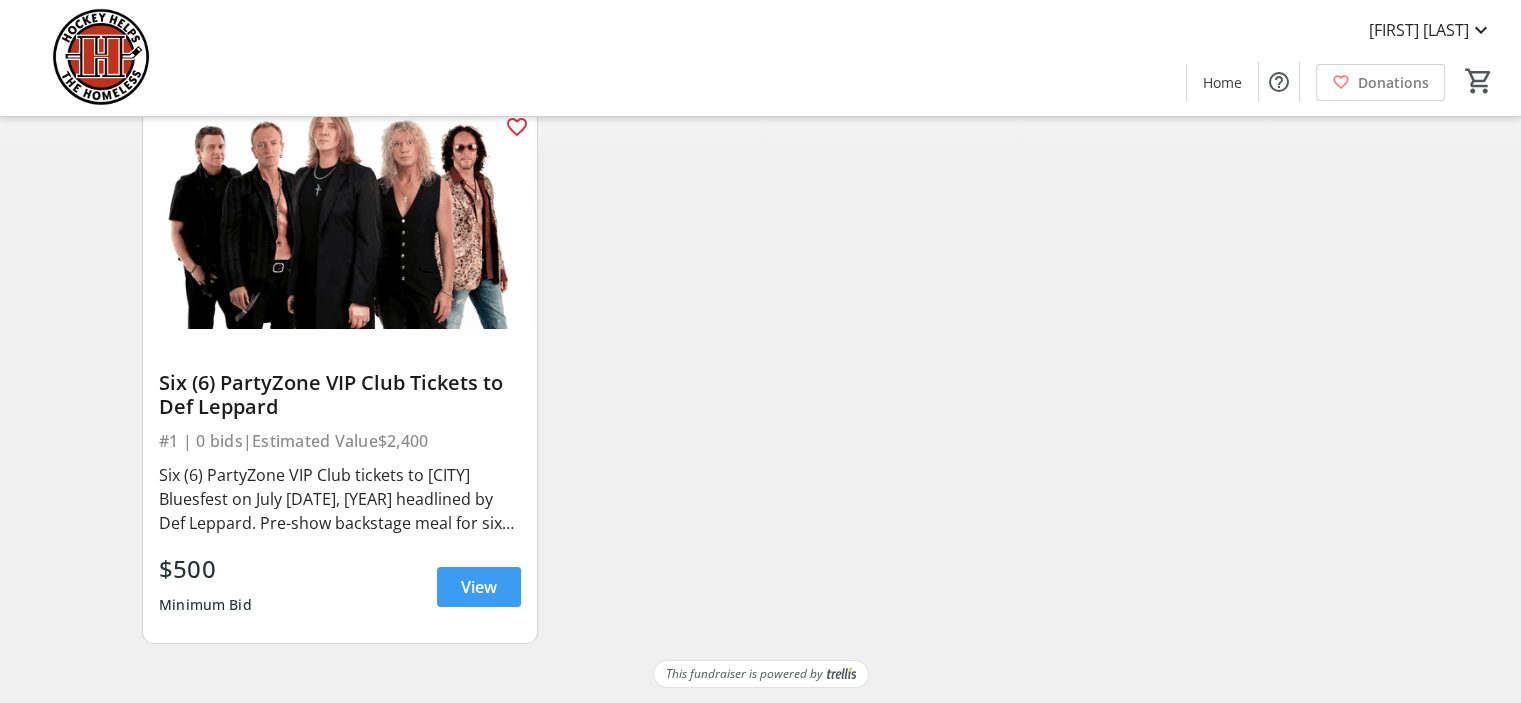 click on "View" at bounding box center [479, 587] 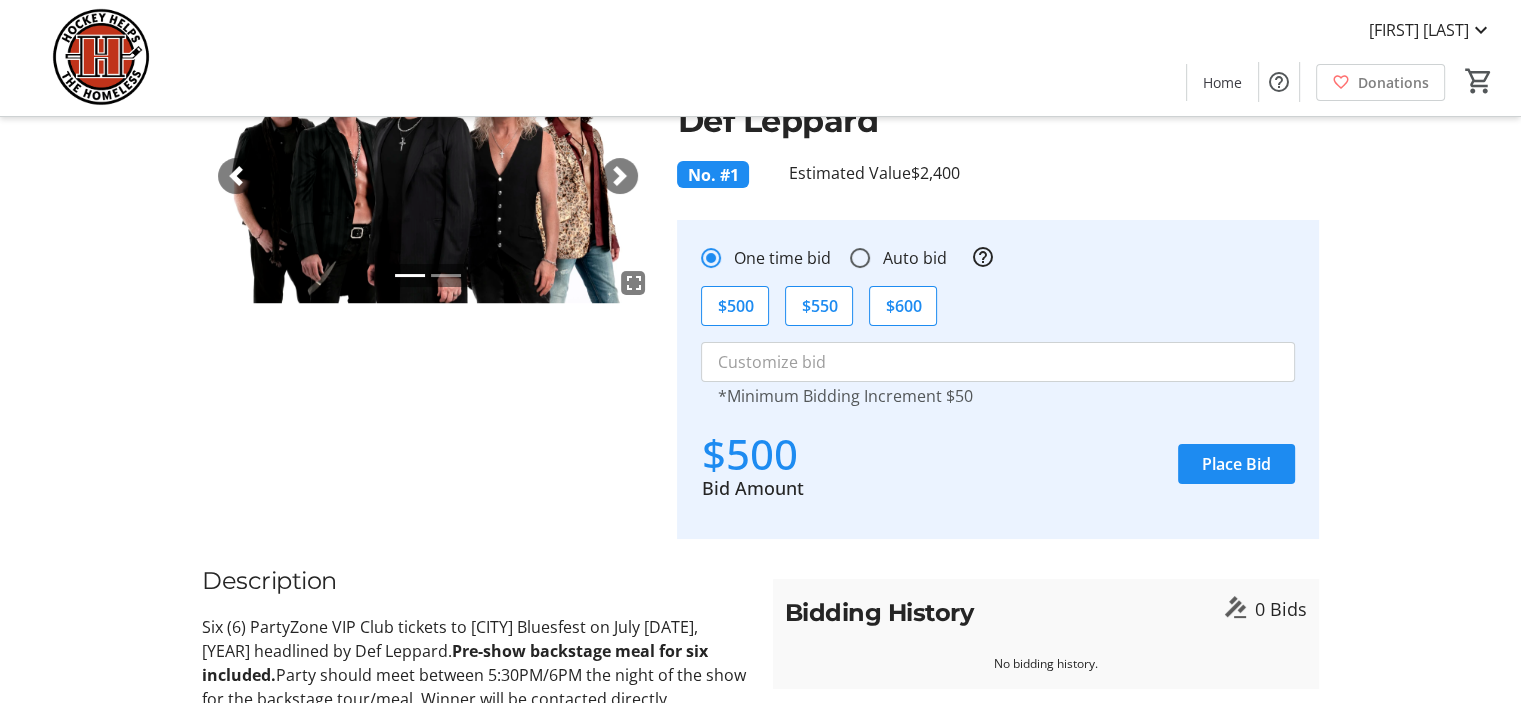 scroll, scrollTop: 222, scrollLeft: 0, axis: vertical 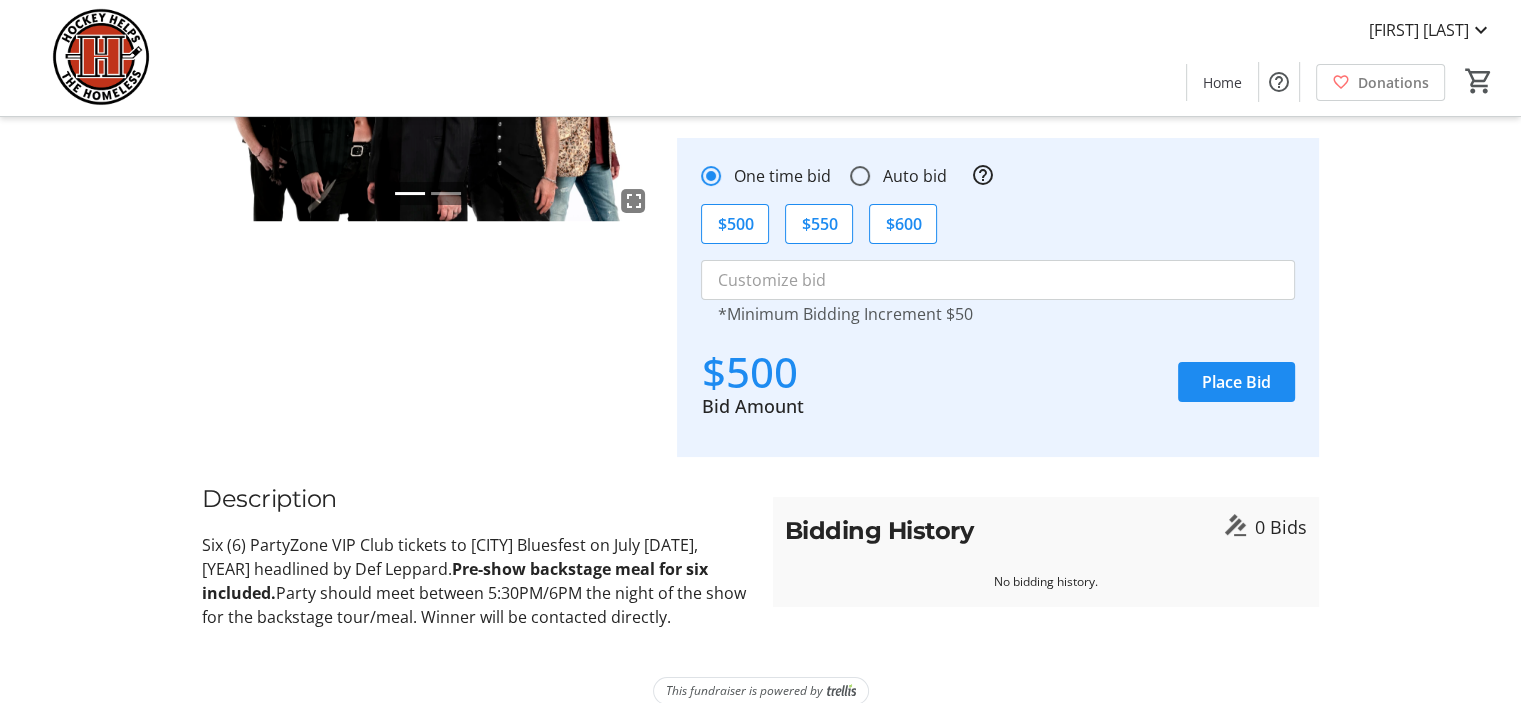 click at bounding box center (101, 58) 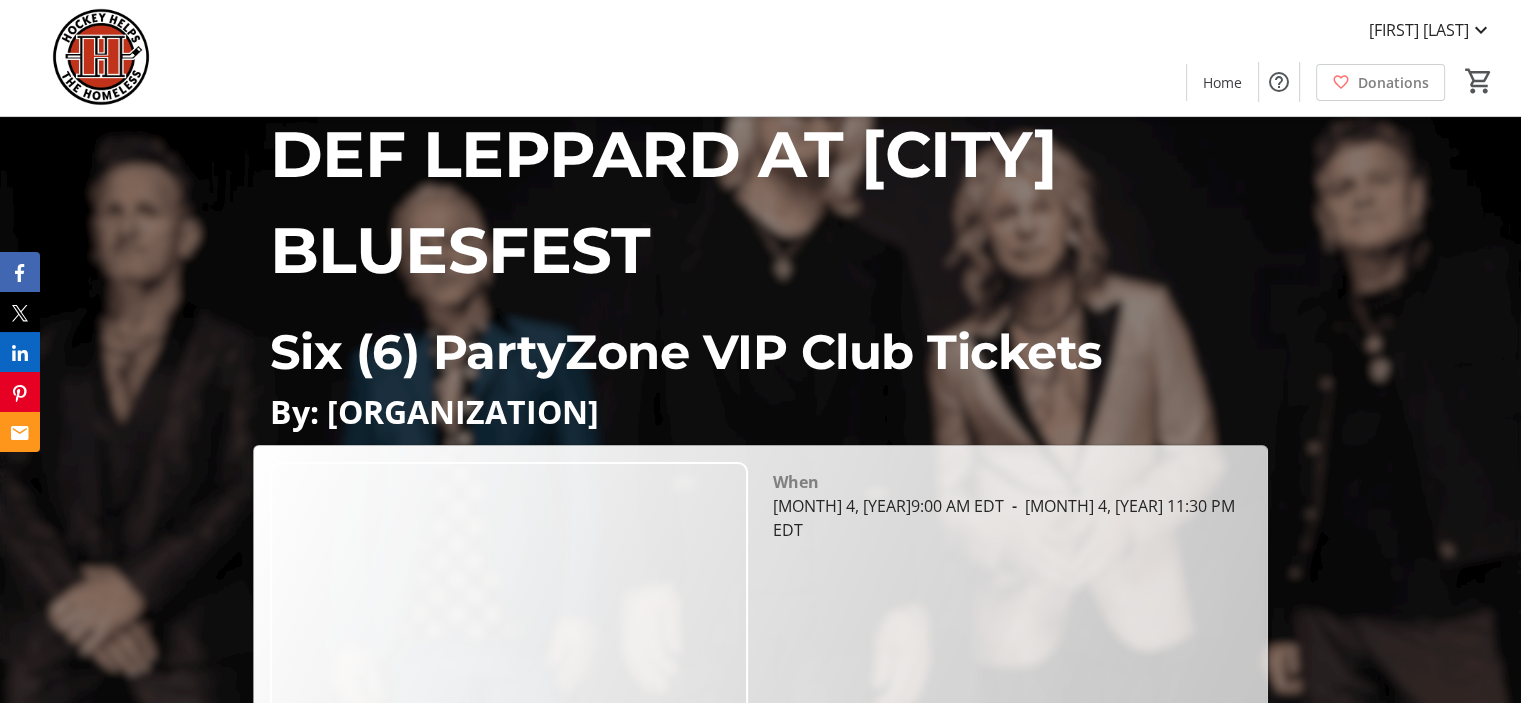 scroll, scrollTop: 0, scrollLeft: 0, axis: both 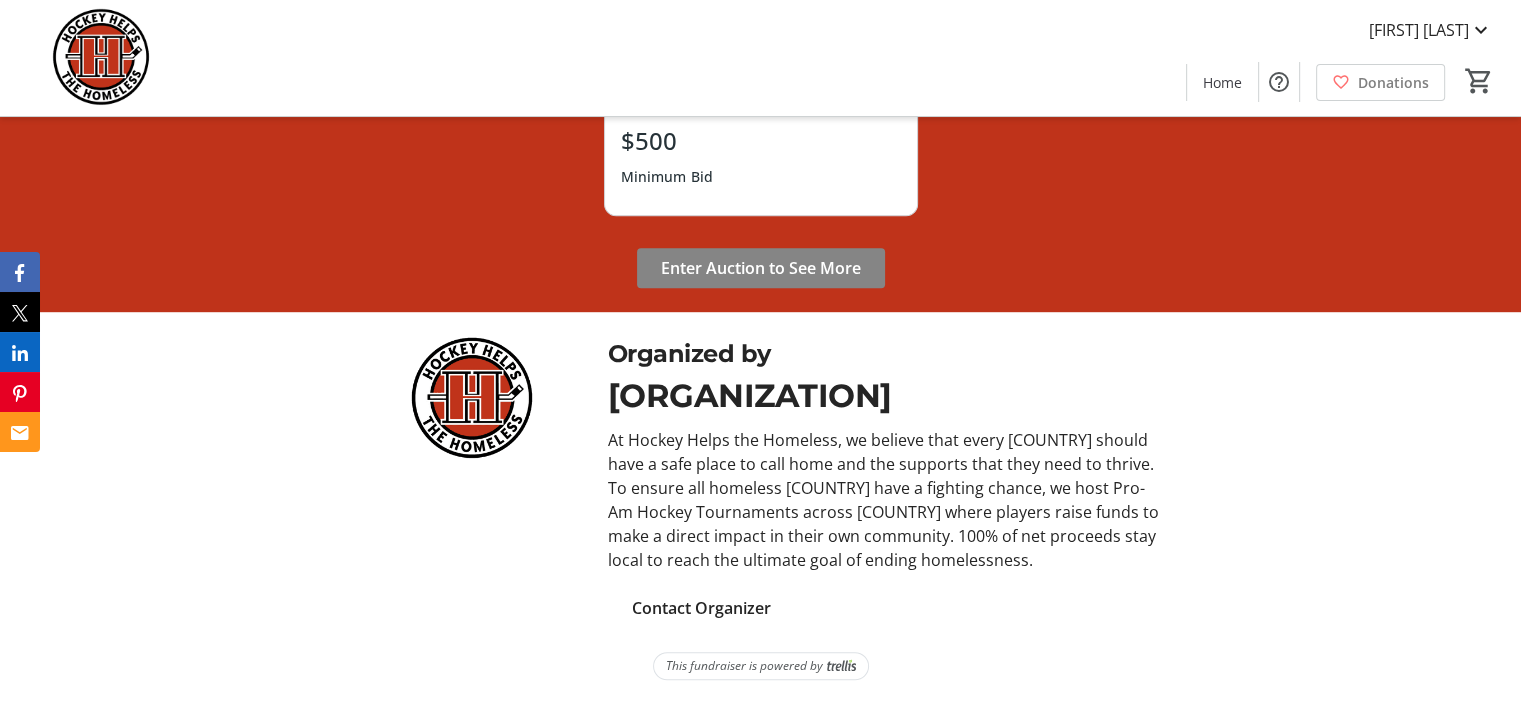 click on "Enter Auction to See More" at bounding box center (761, 268) 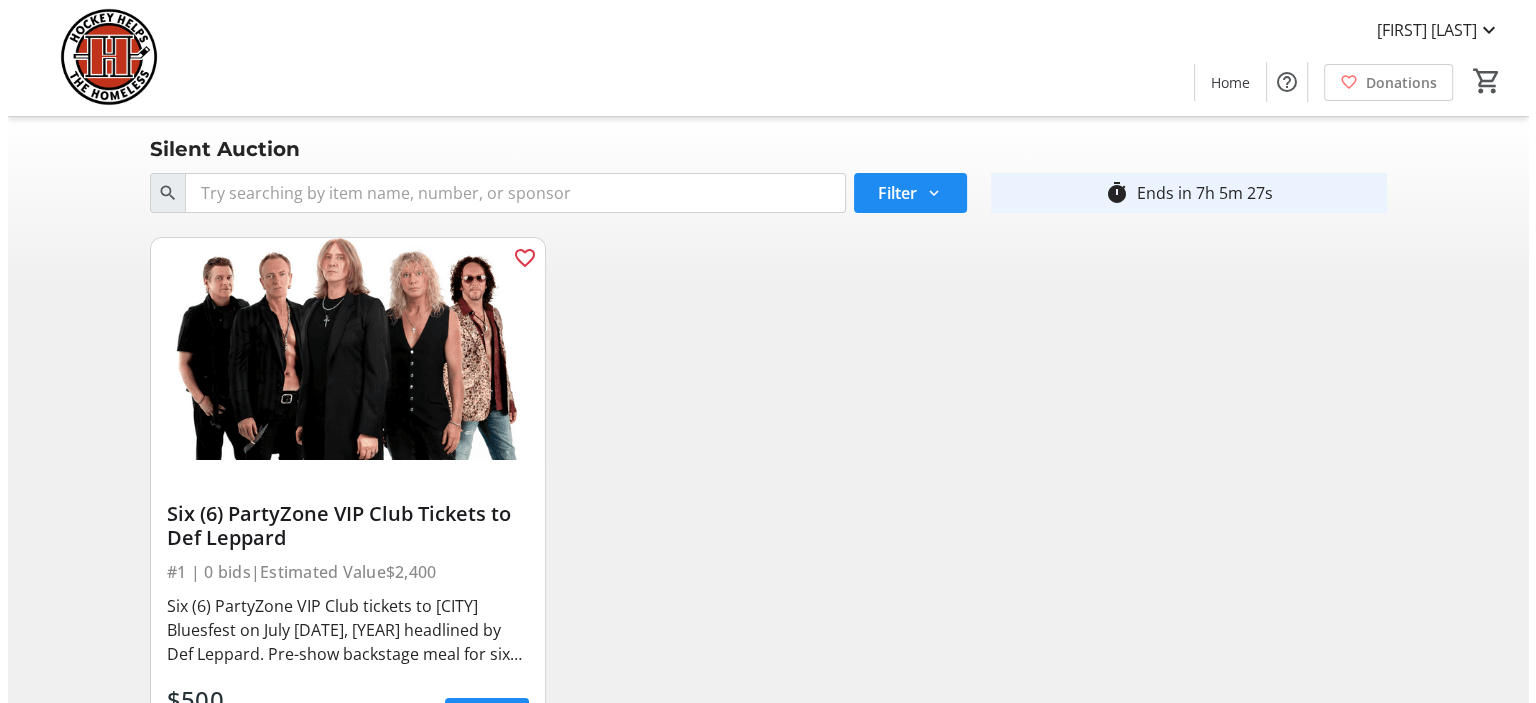 scroll, scrollTop: 0, scrollLeft: 0, axis: both 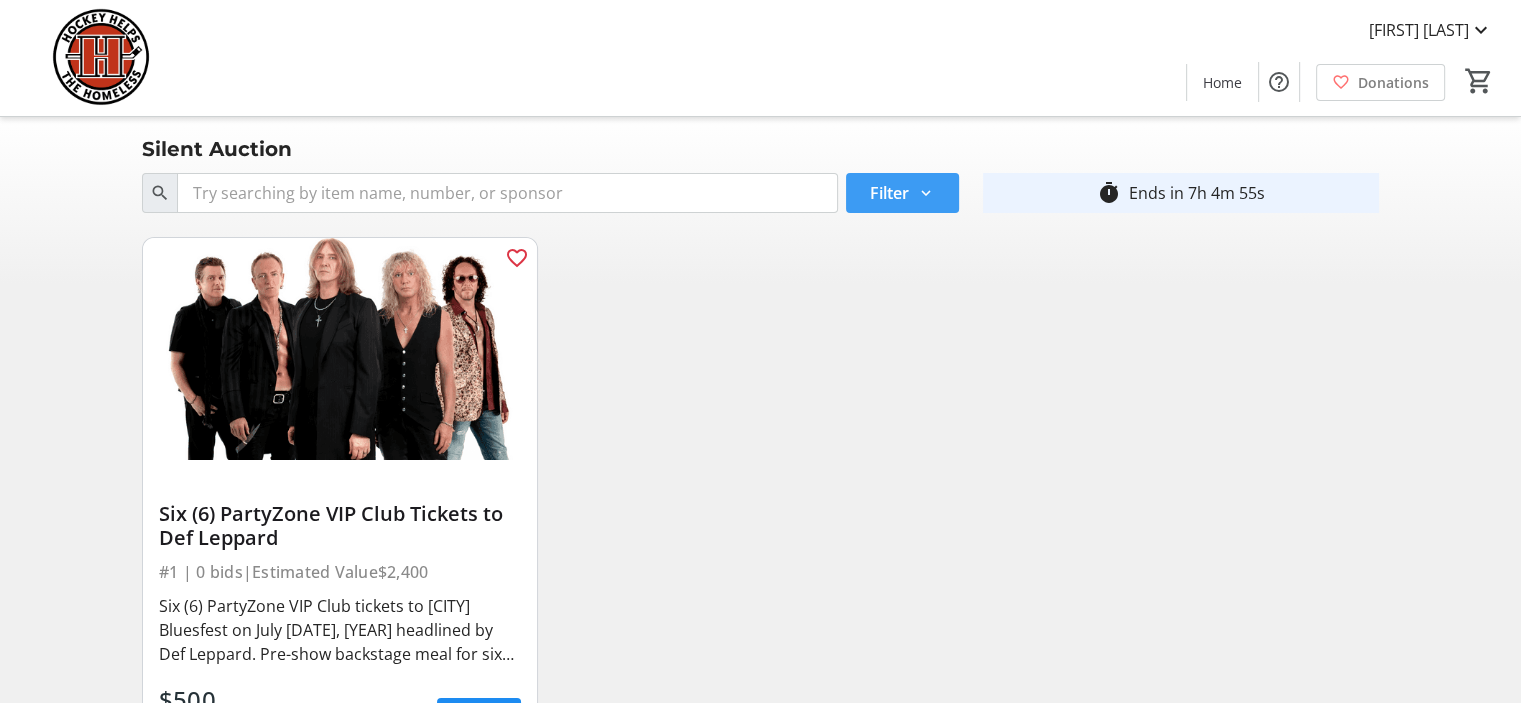 click at bounding box center [926, 193] 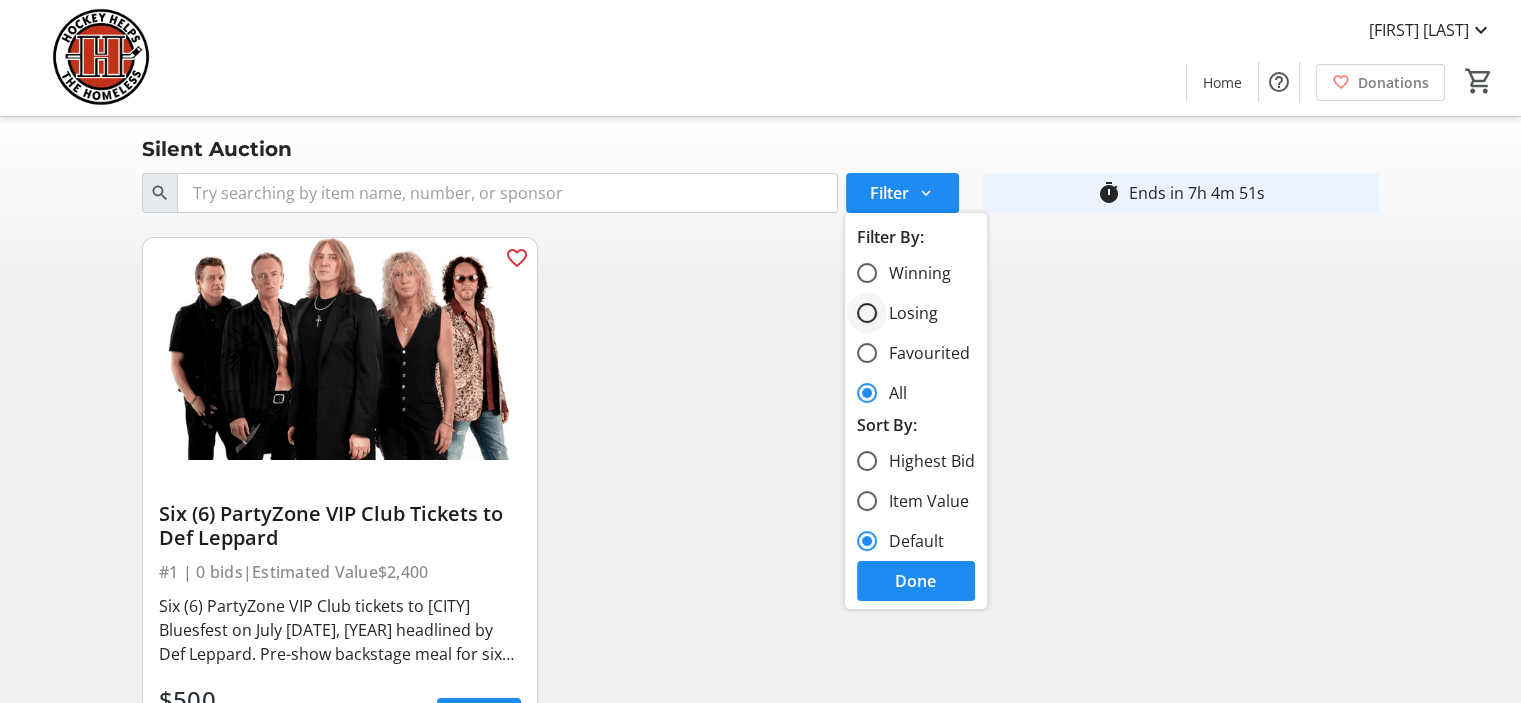 click at bounding box center [867, 313] 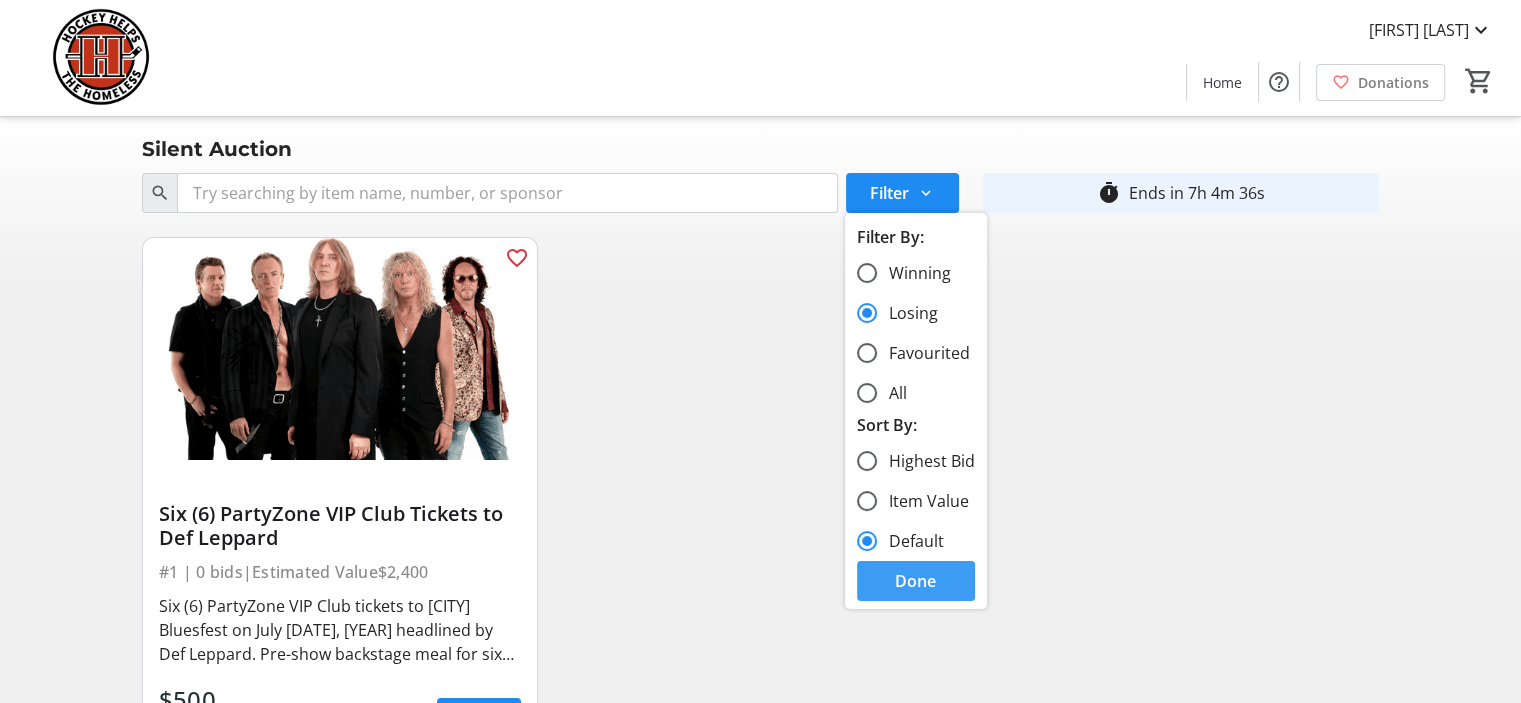 click on "Done" at bounding box center [915, 581] 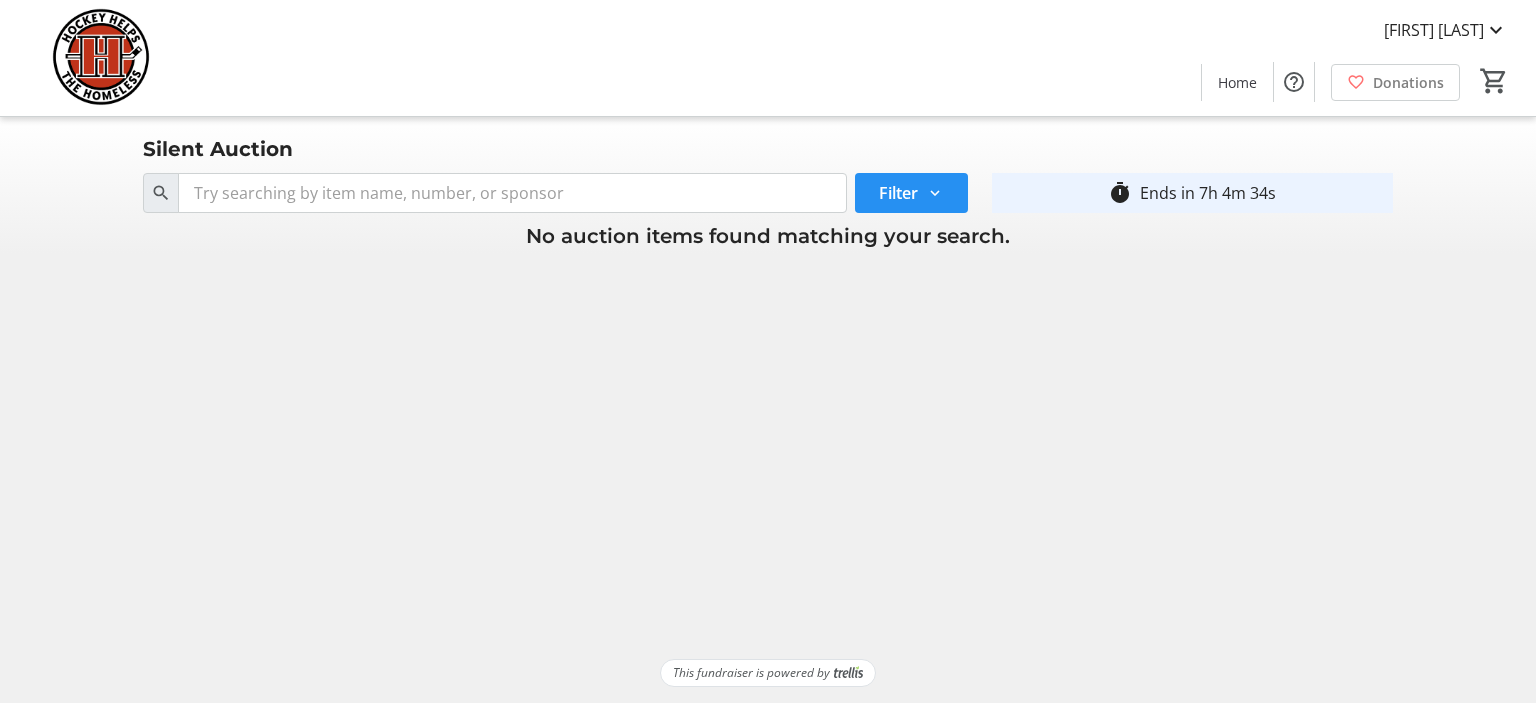click at bounding box center (935, 193) 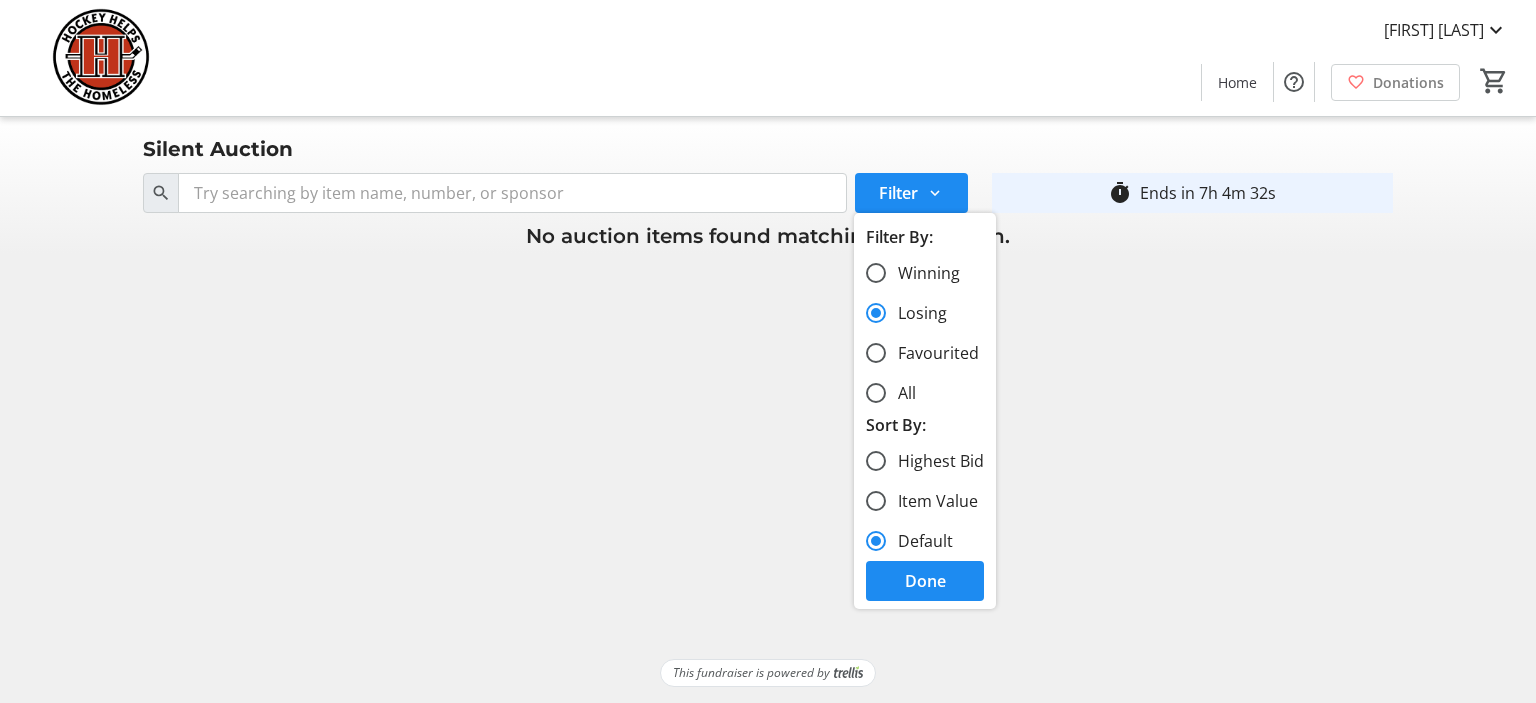 click at bounding box center [925, 581] 